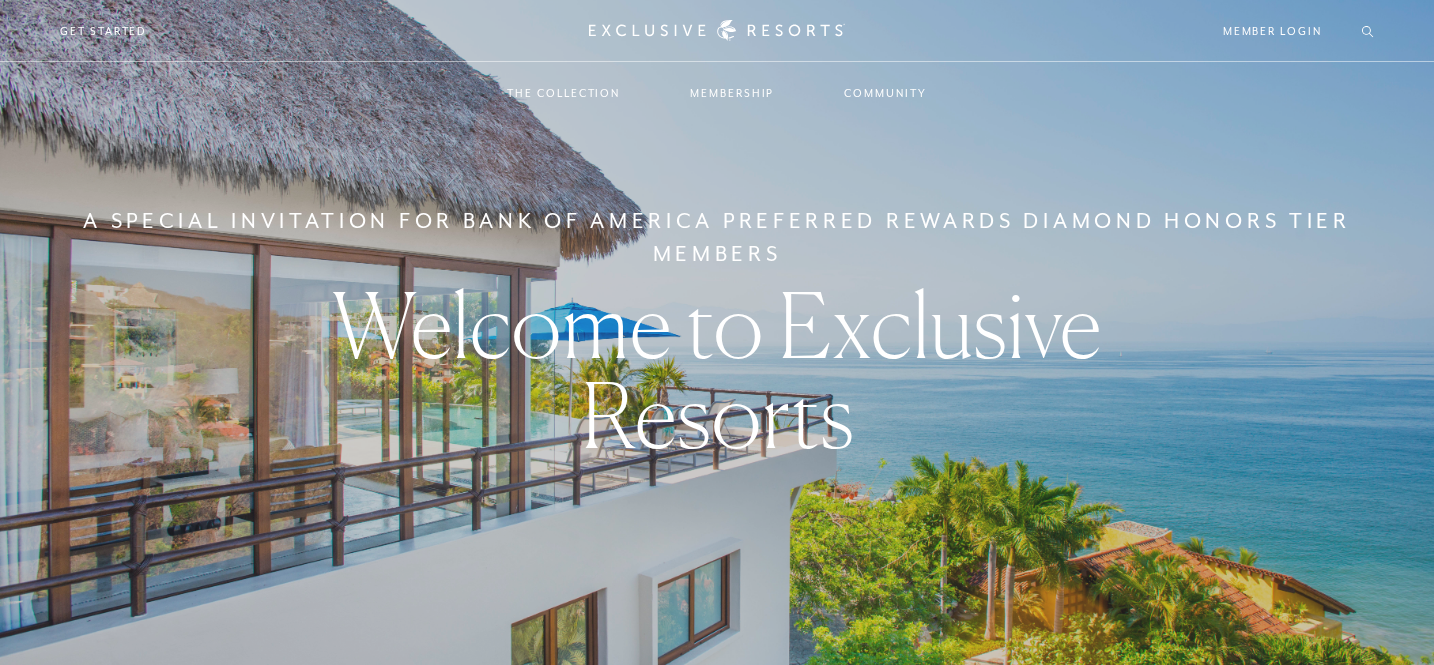 scroll, scrollTop: 0, scrollLeft: 0, axis: both 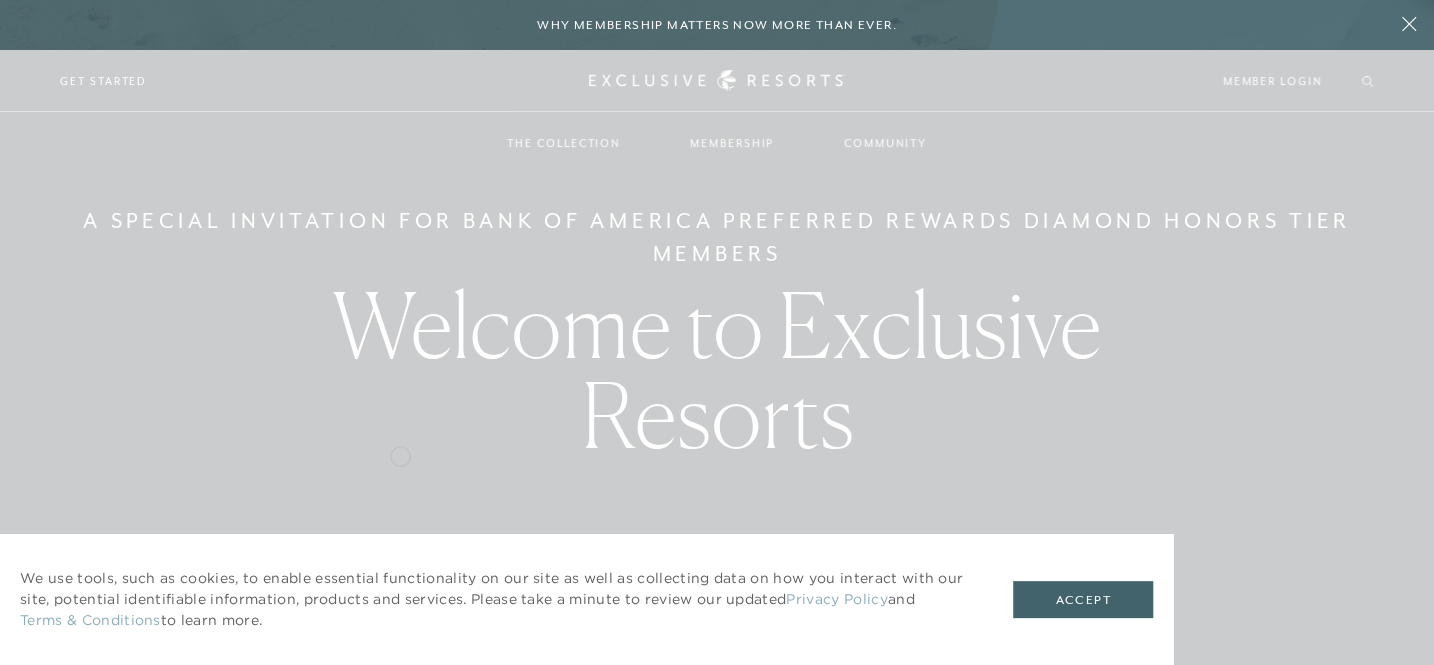 checkbox on "false" 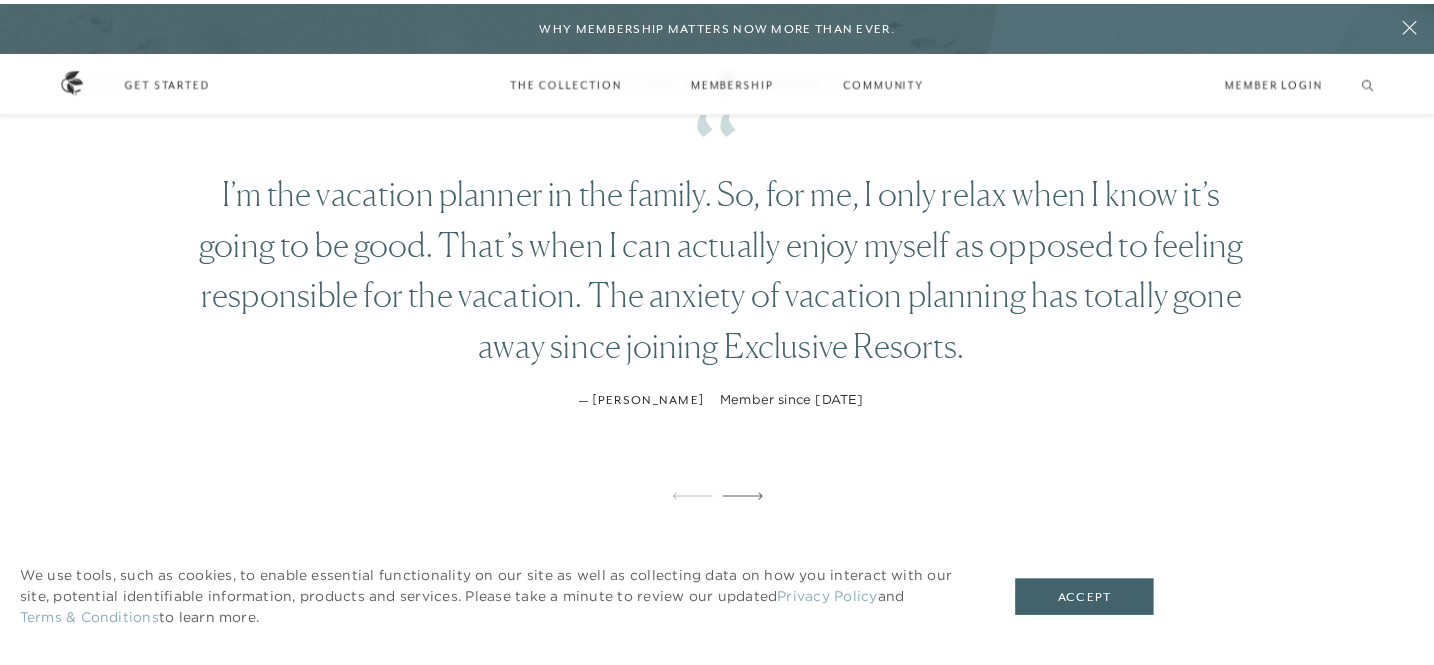 scroll, scrollTop: 0, scrollLeft: 0, axis: both 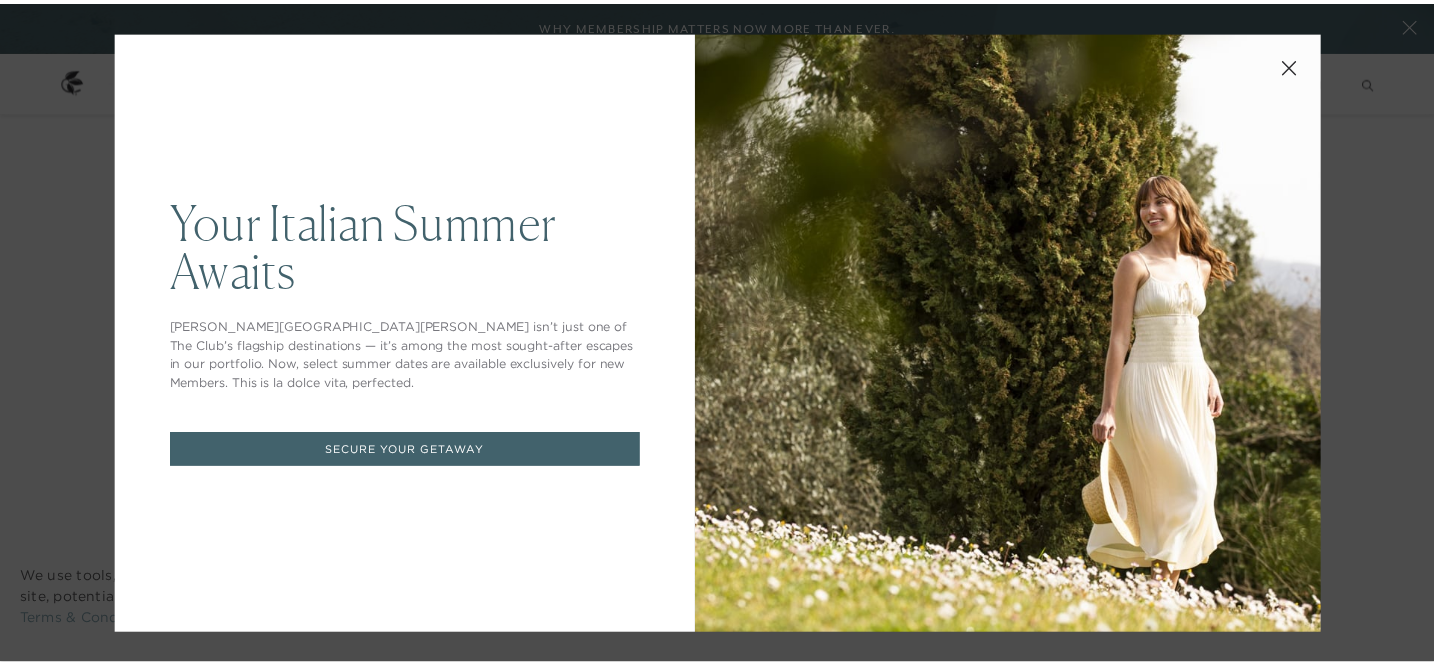 click 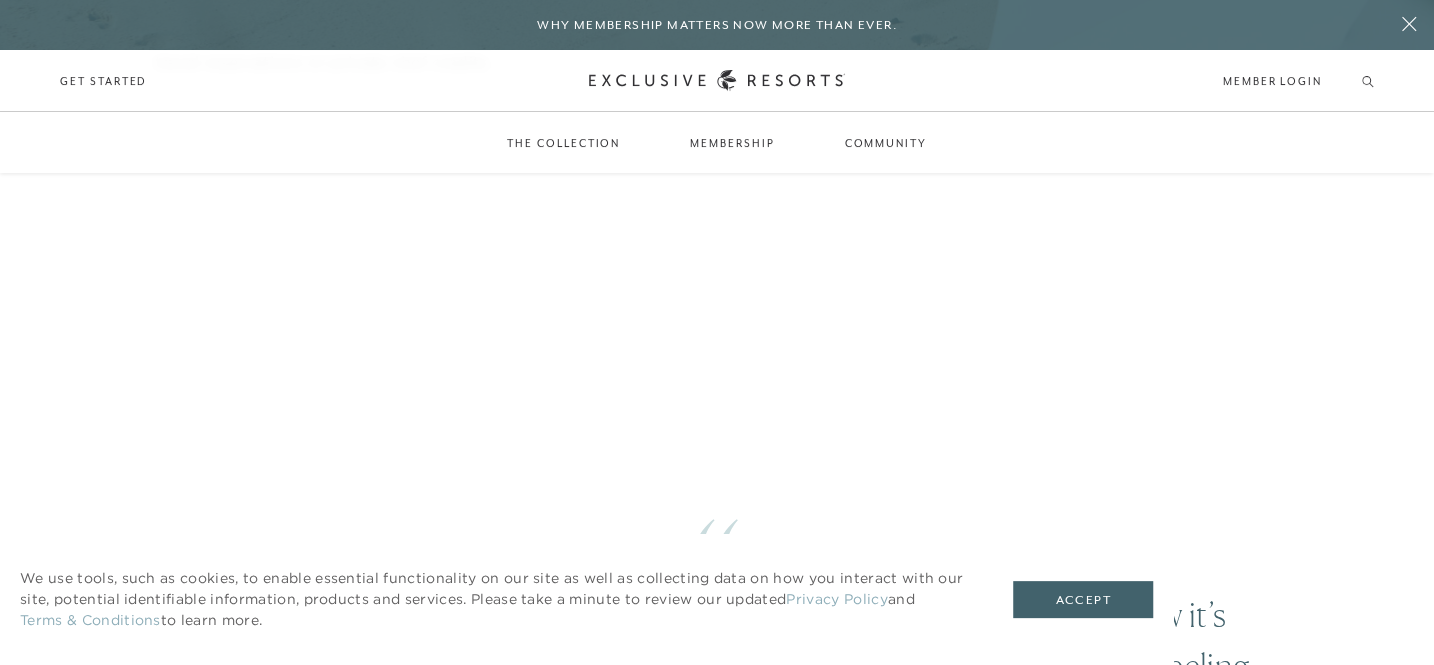 scroll, scrollTop: 1054, scrollLeft: 0, axis: vertical 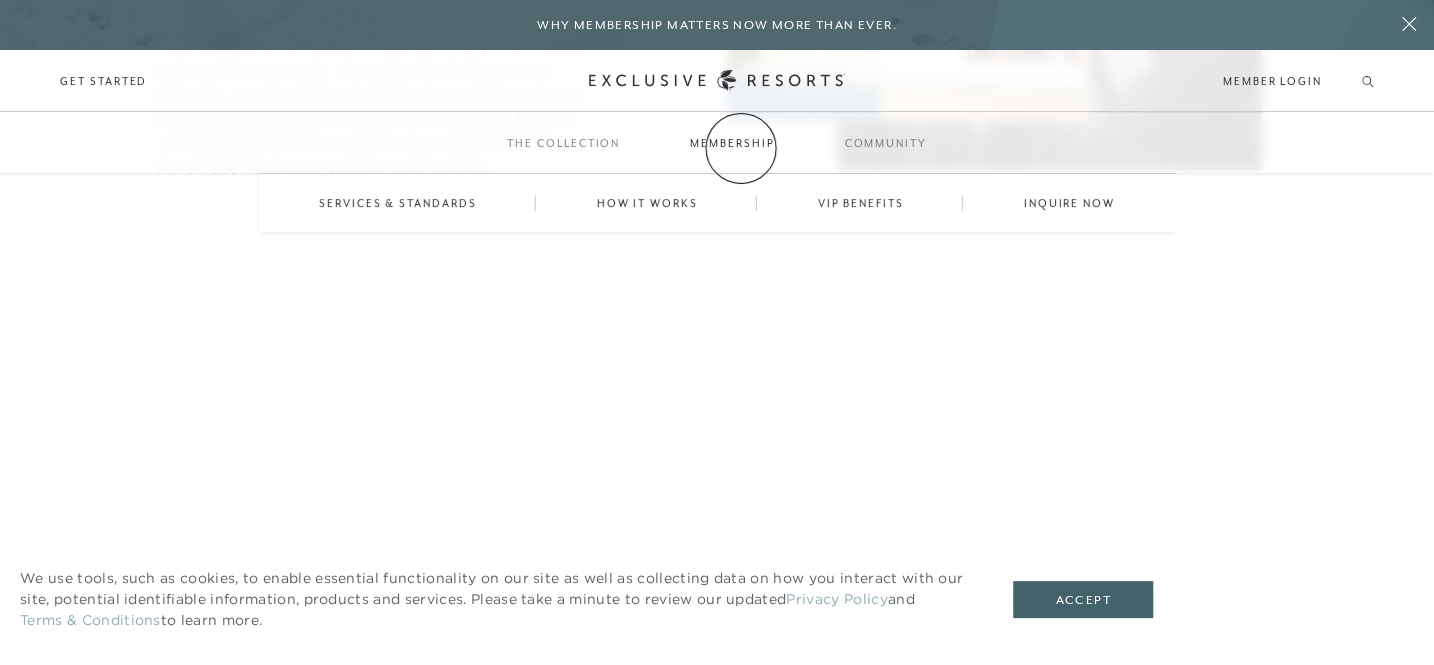 click on "Membership" at bounding box center (732, 143) 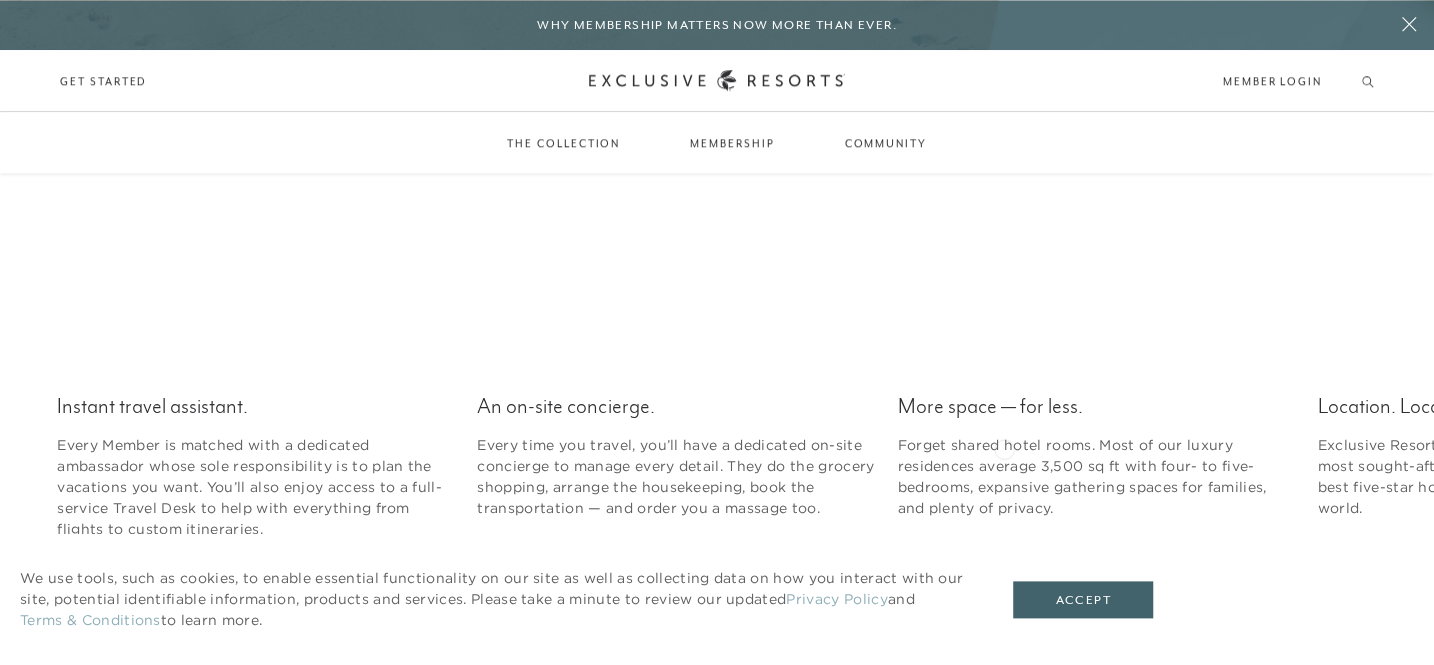 scroll, scrollTop: 2529, scrollLeft: 0, axis: vertical 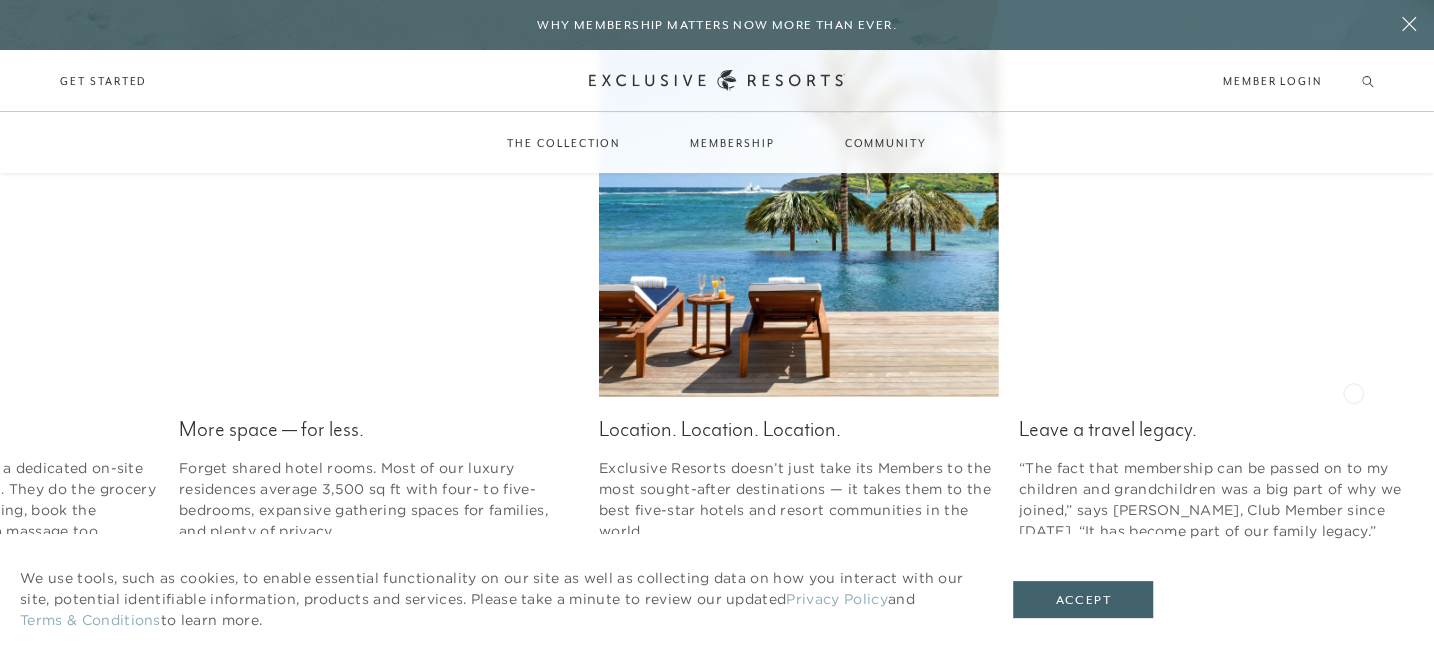 click on "Location. Location. Location. Exclusive Resorts doesn’t just take its Members to the most sought-after destinations — it takes them to the best five-star hotels and resort communities in the world." 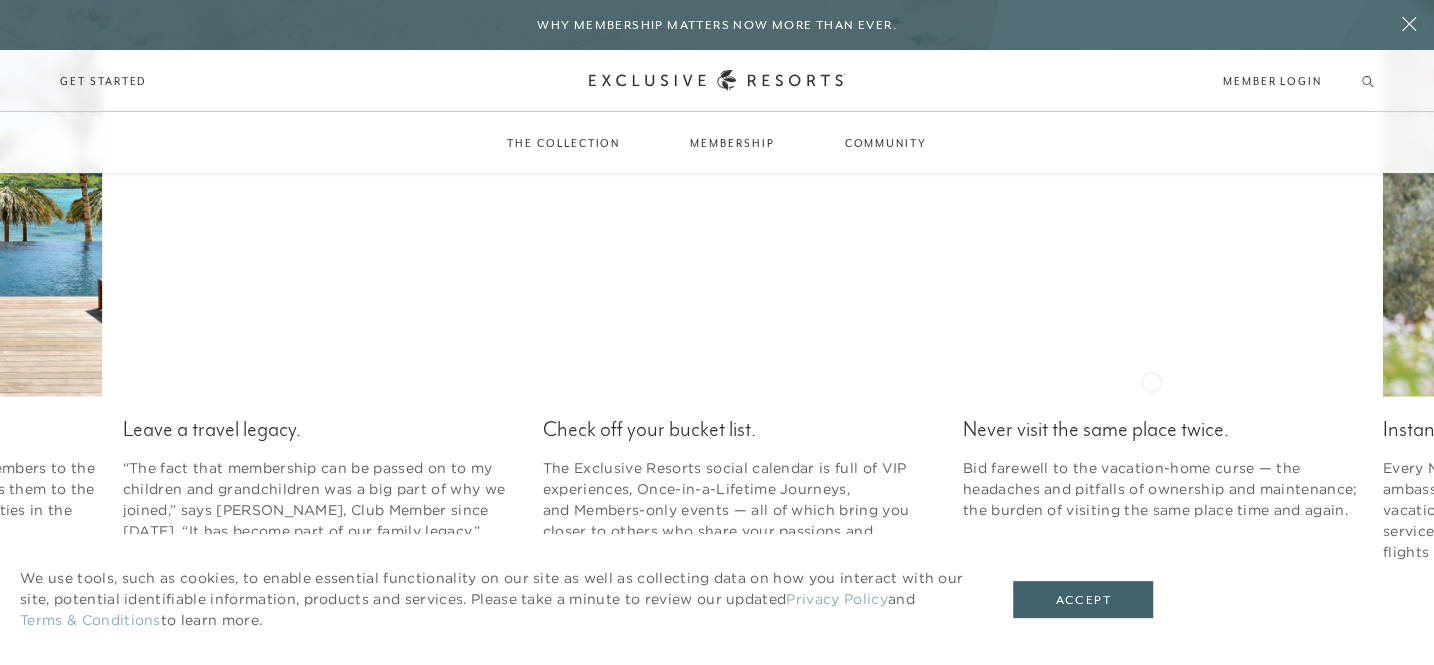 click on "Leave a travel legacy. “The fact that membership can be passed on to my children and grandchildren was a big part of why we joined,” says [PERSON_NAME], Club Member since [DATE]. “It has become part of our family legacy.”" 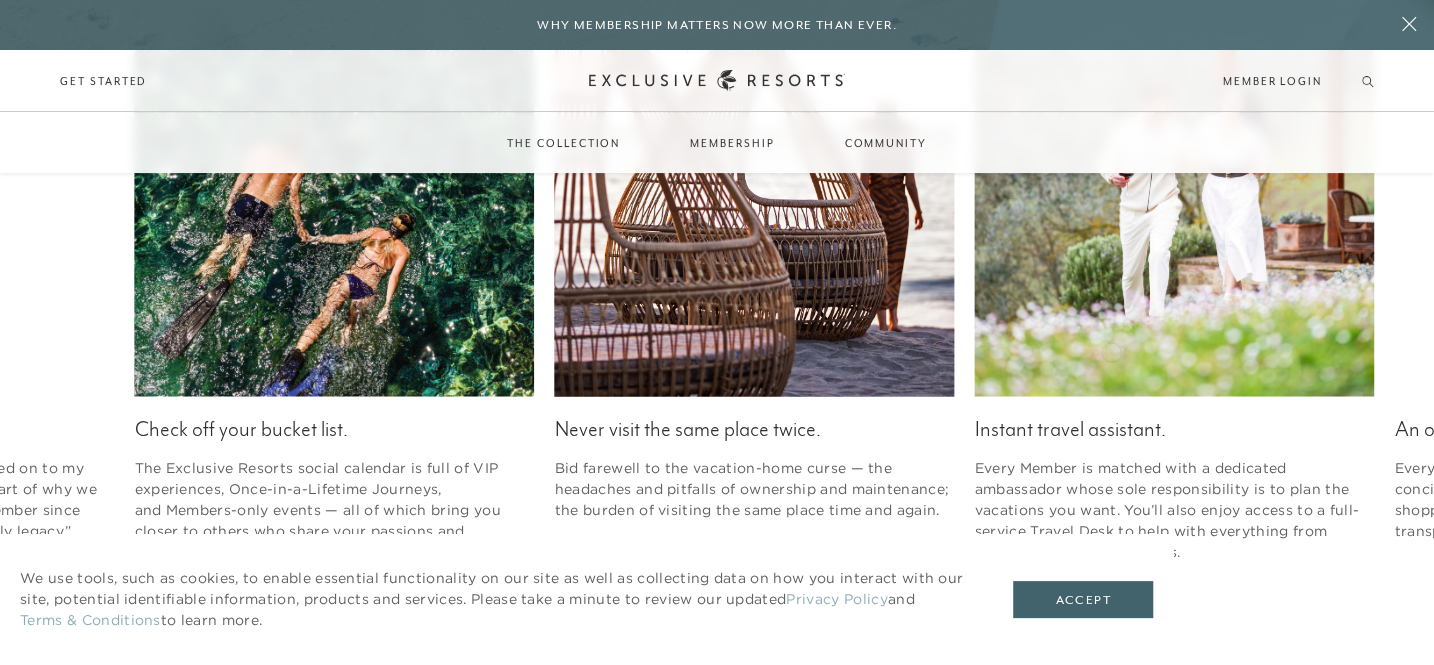 click on "Never visit the same place twice. Bid farewell to the vacation-home curse — the headaches and pitfalls of ownership and maintenance; the burden of visiting the same place time and again." 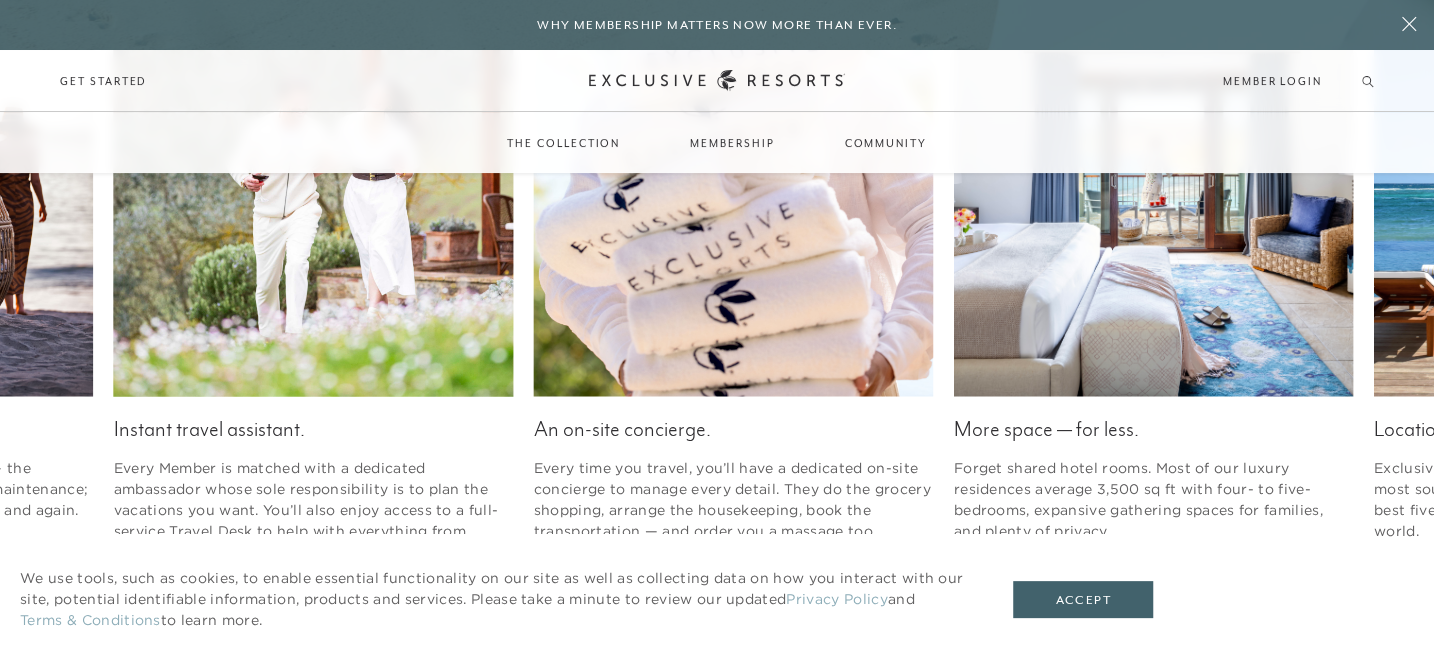 click on "Instant travel assistant. Every Member is matched with a dedicated ambassador whose sole responsibility is to plan the vacations you want. You’ll also enjoy access to a full-service Travel Desk to help with everything from flights to custom itineraries." 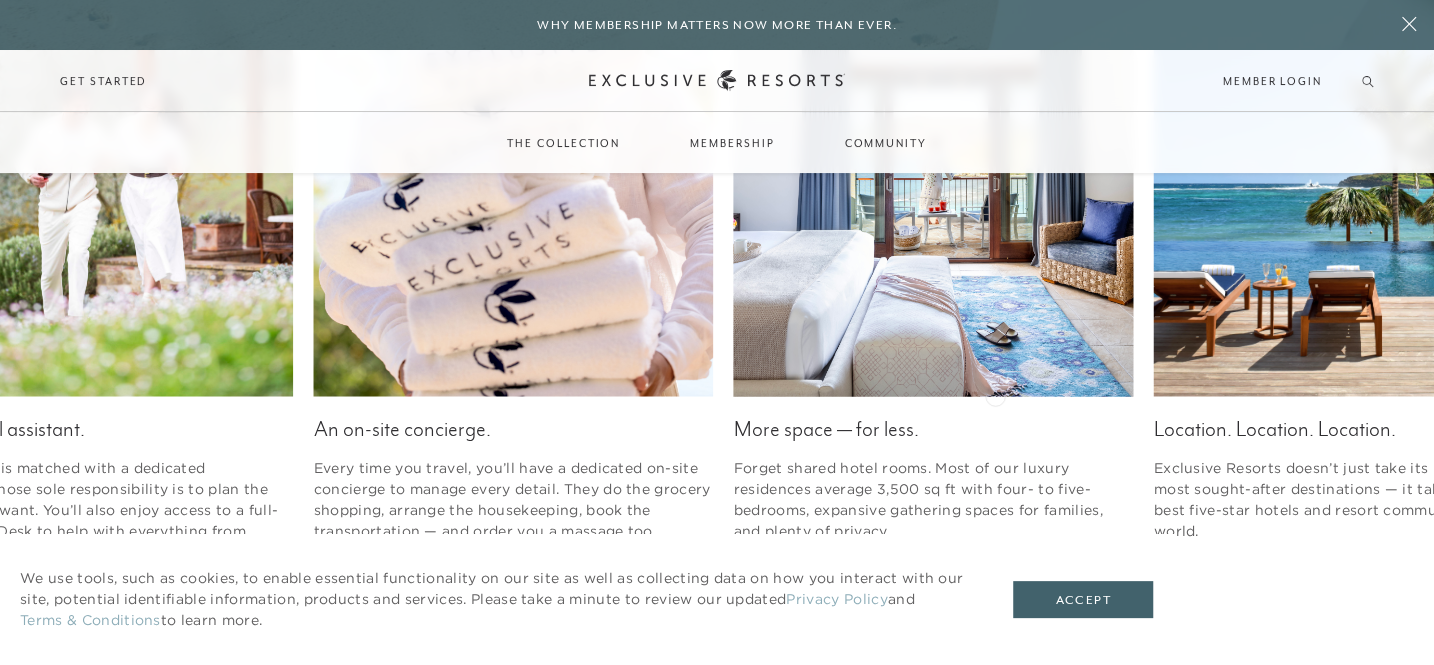click on "More space — for less. Forget shared hotel rooms. Most of our luxury residences average 3,500 sq ft with four- to five- bedrooms, expansive gathering spaces for families, and plenty of privacy." 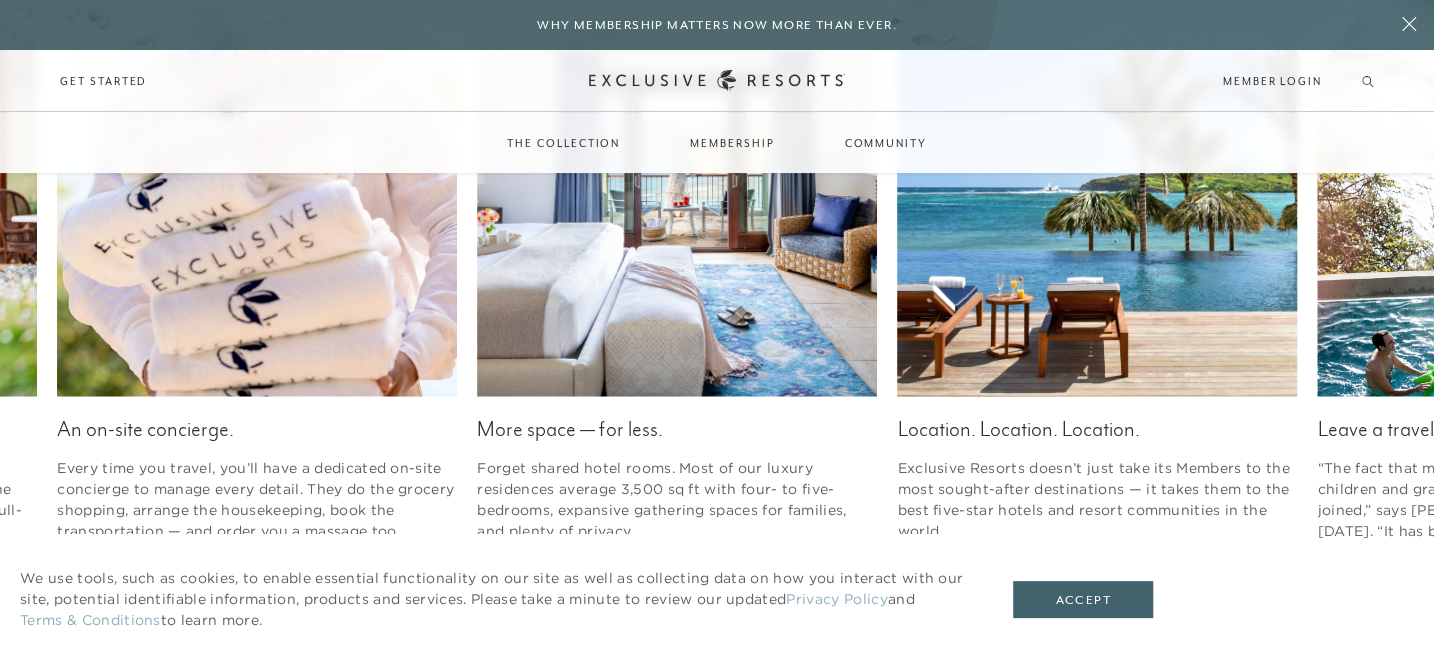 click on "Location. Location. Location. Exclusive Resorts doesn’t just take its Members to the most sought-after destinations — it takes them to the best five-star hotels and resort communities in the world." 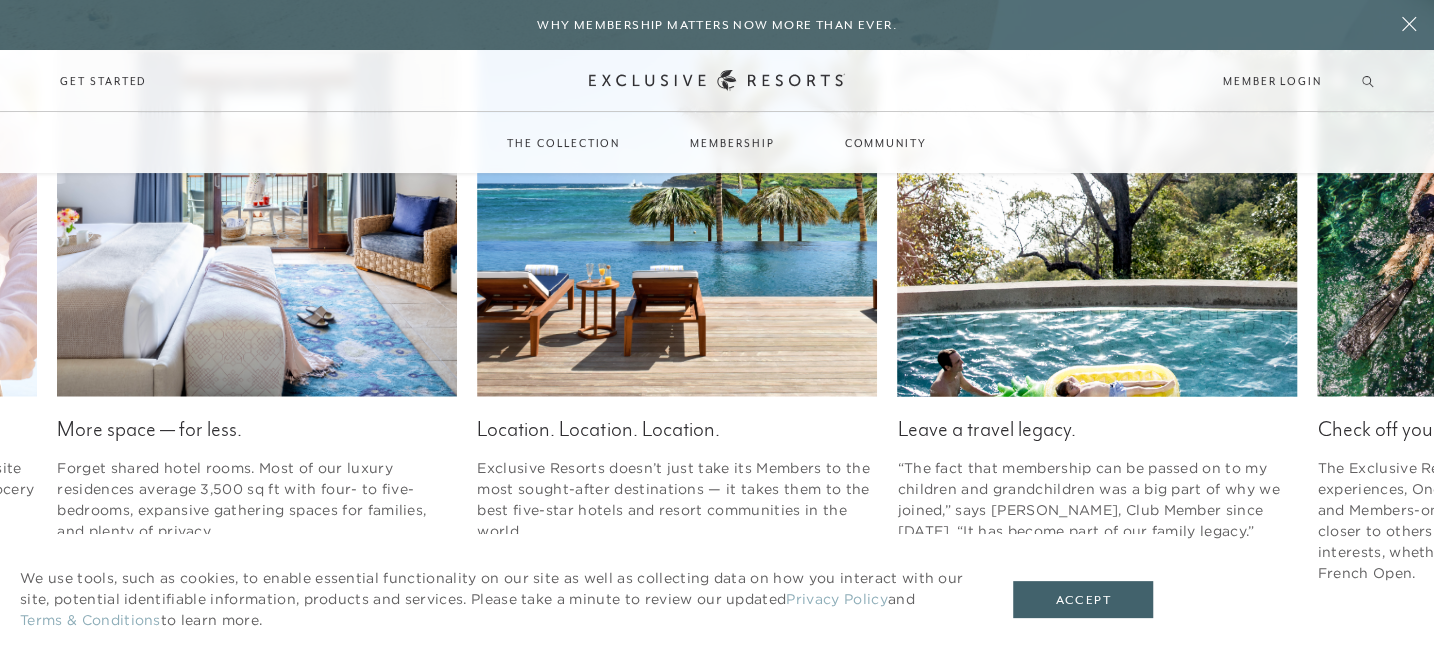 click on "Leave a travel legacy. “The fact that membership can be passed on to my children and grandchildren was a big part of why we joined,” says [PERSON_NAME], Club Member since [DATE]. “It has become part of our family legacy.”" 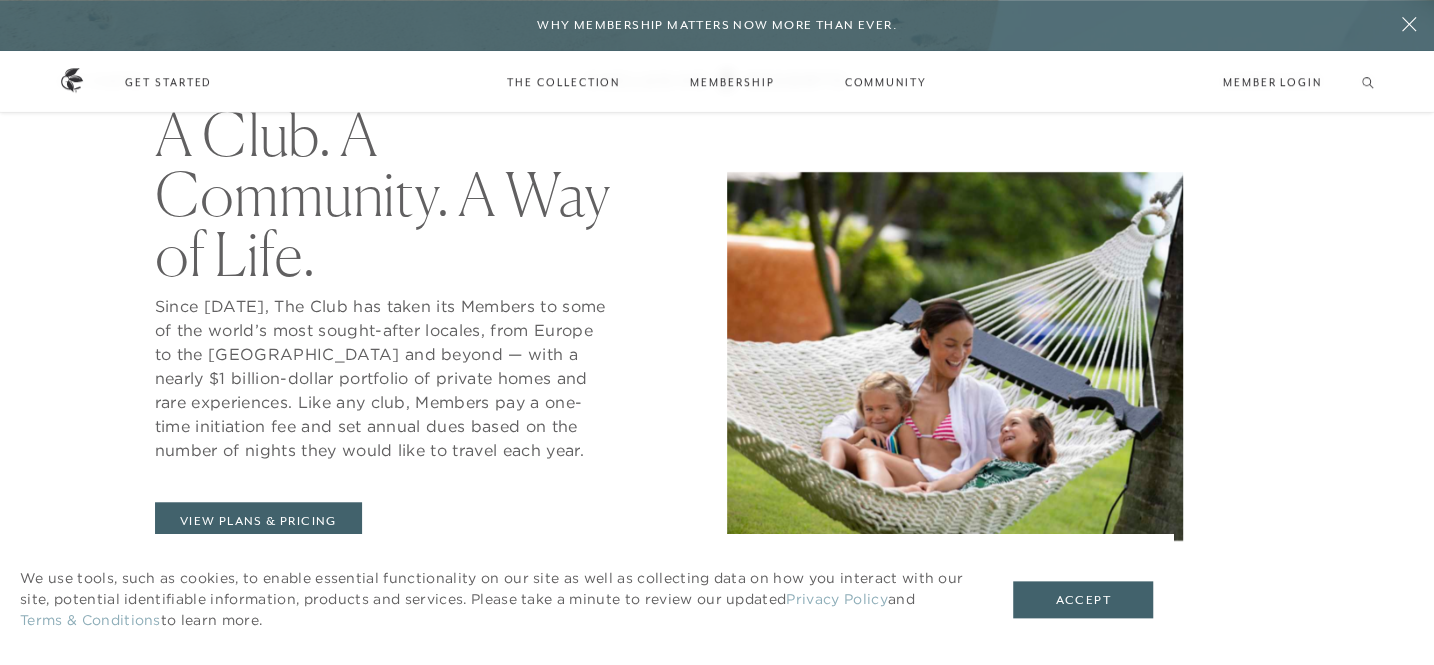 scroll, scrollTop: 737, scrollLeft: 0, axis: vertical 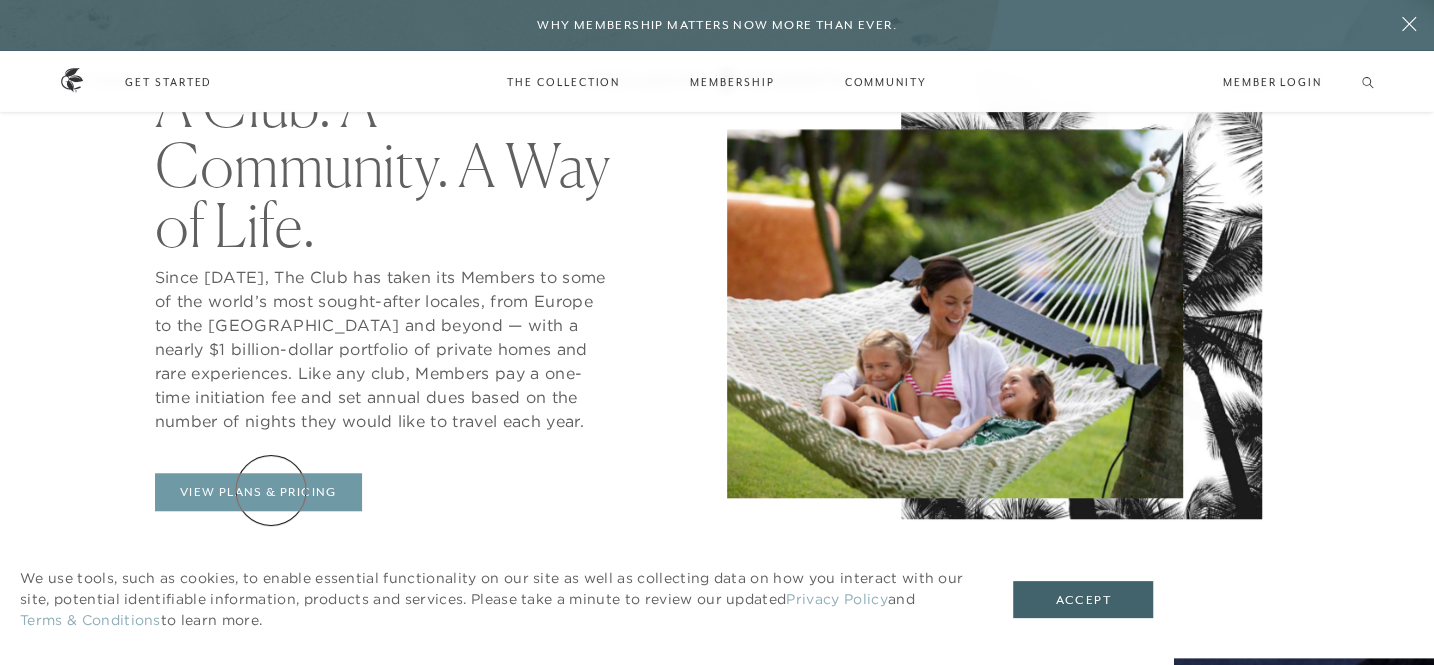 click on "View Plans & Pricing" at bounding box center (258, 492) 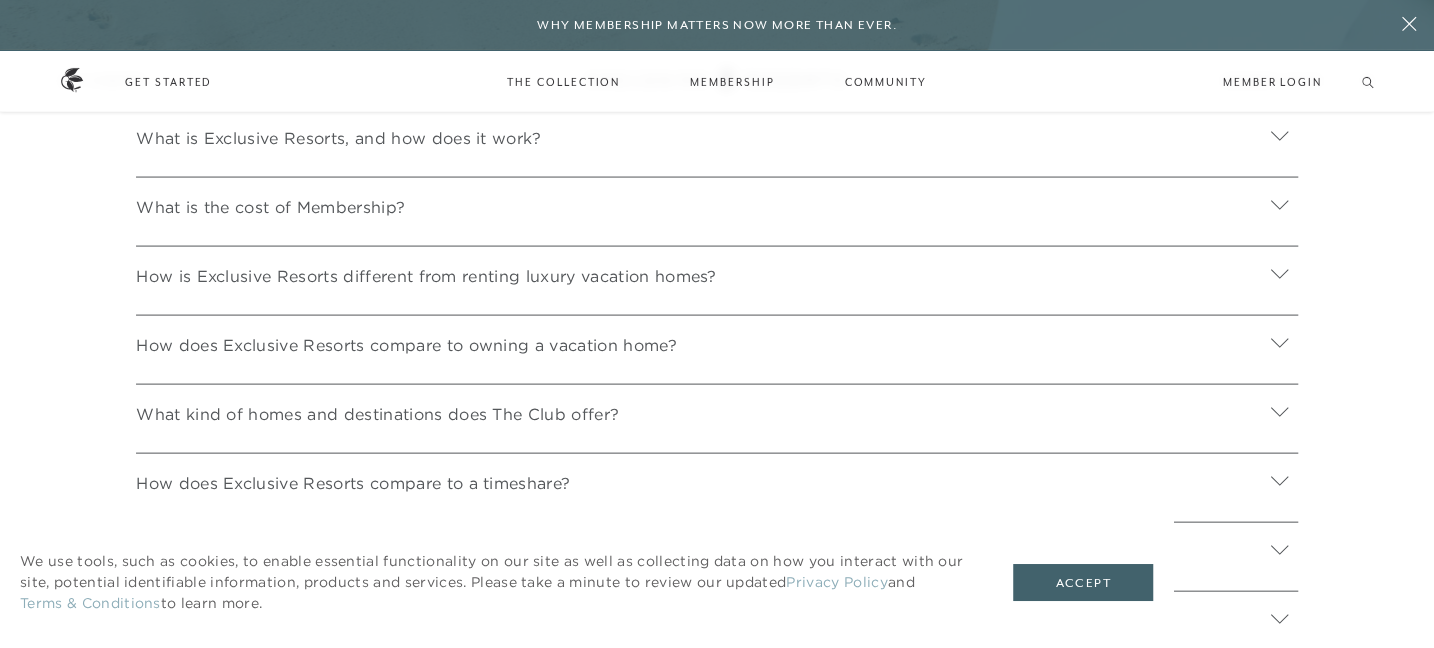 scroll, scrollTop: 6534, scrollLeft: 0, axis: vertical 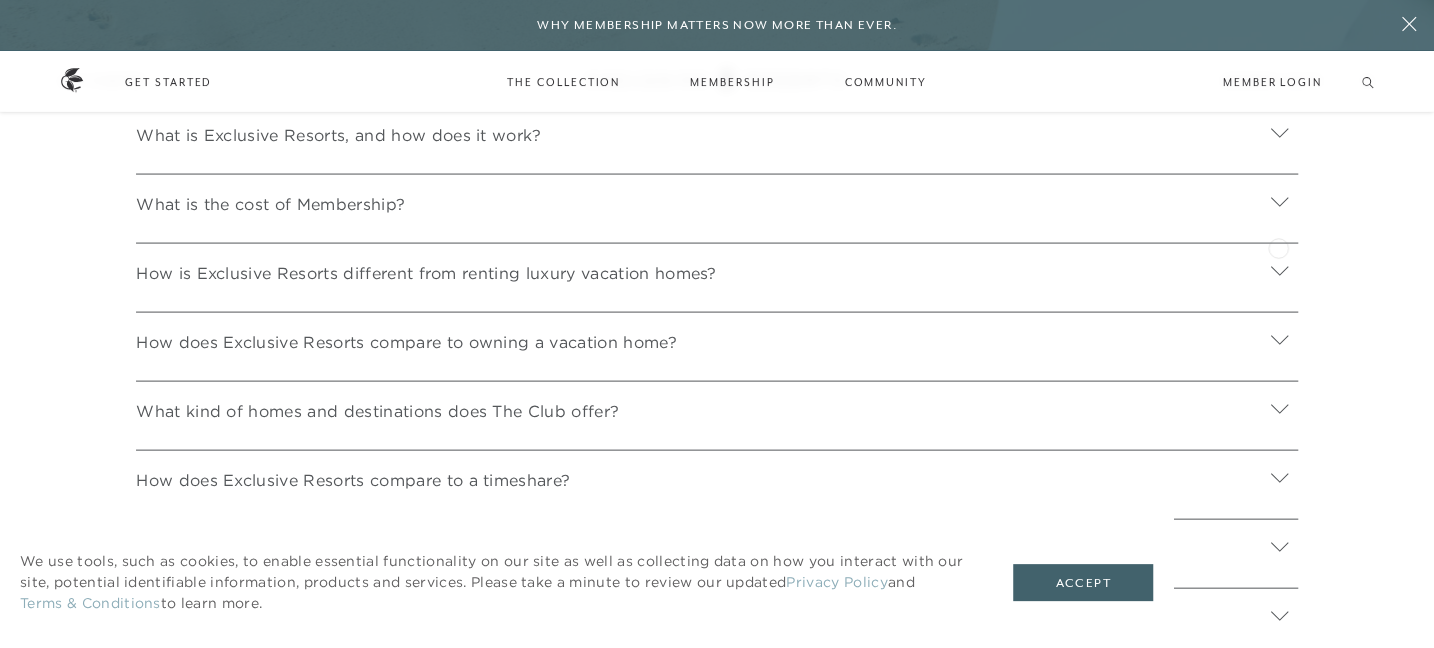 click 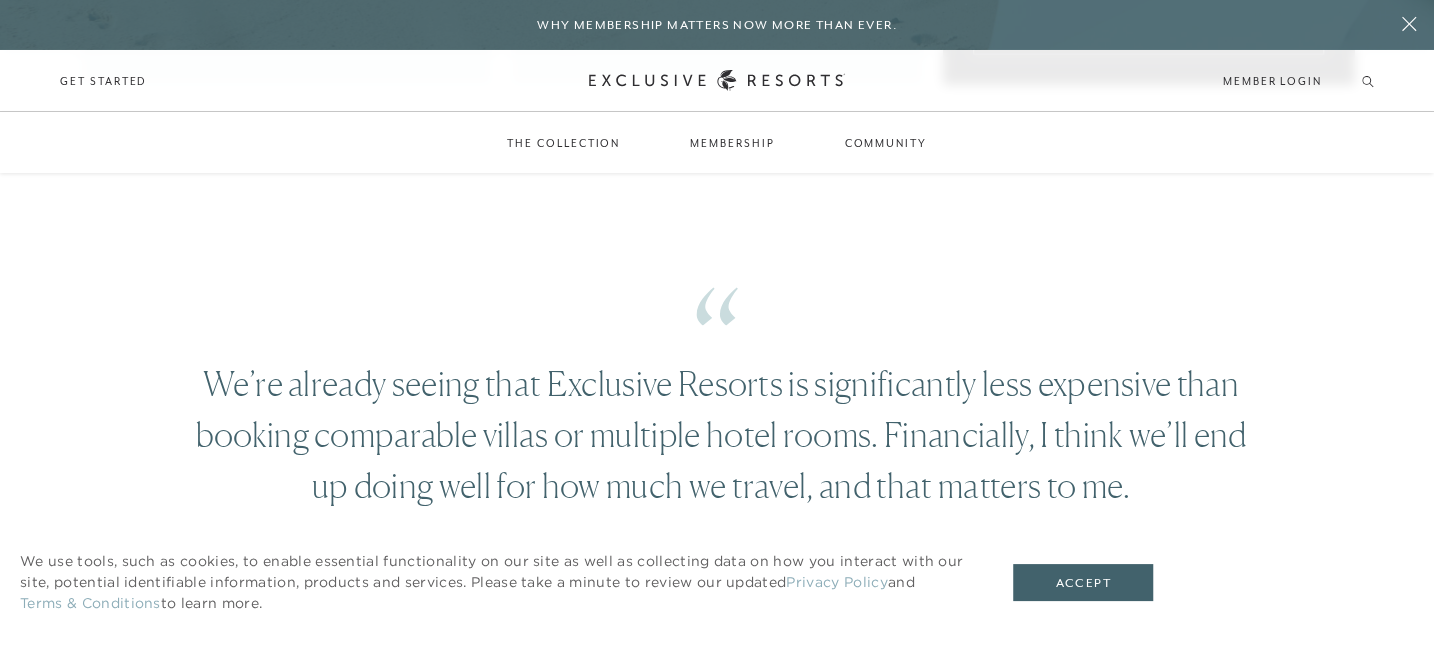 scroll, scrollTop: 2740, scrollLeft: 0, axis: vertical 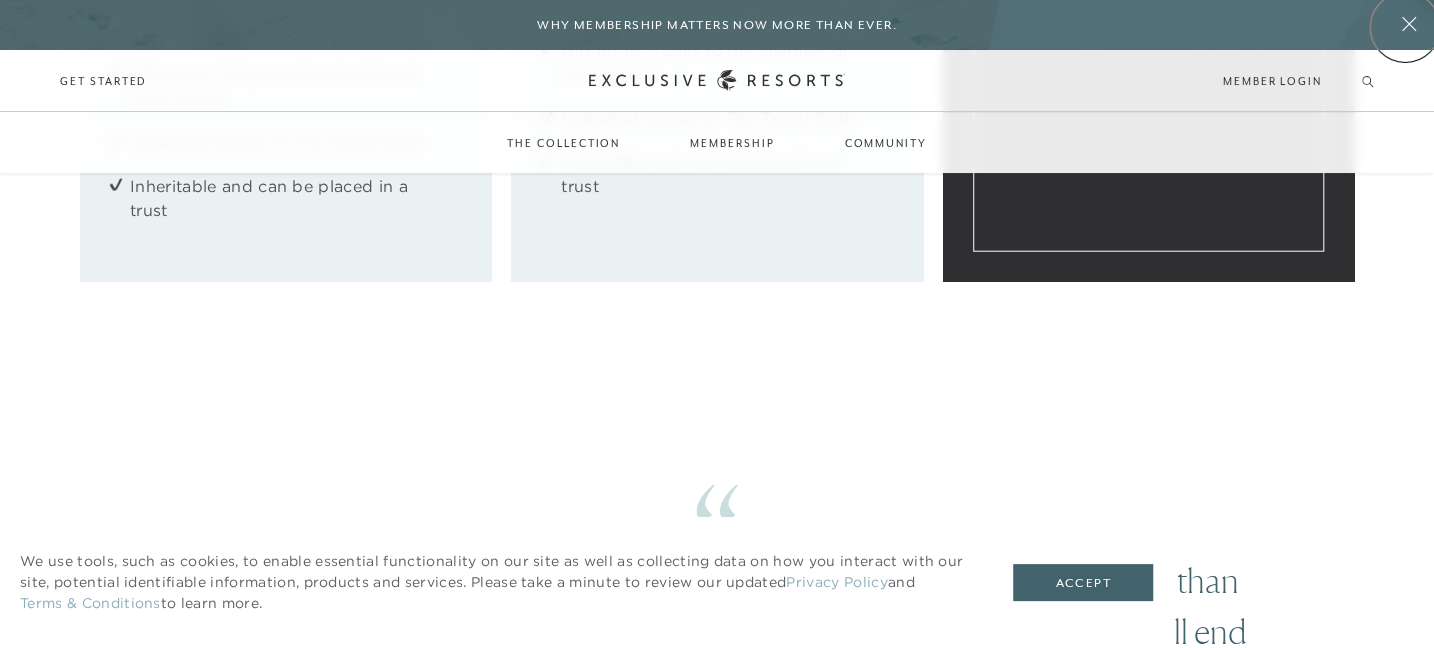 click 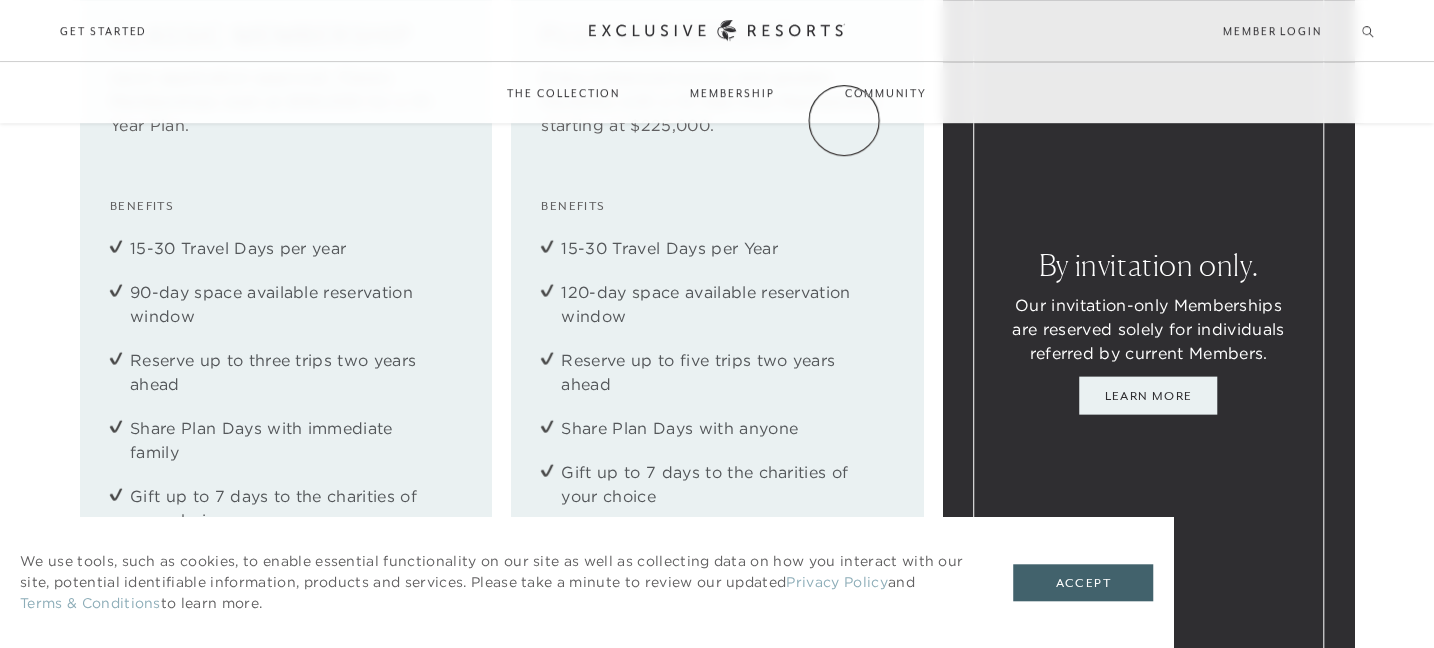 scroll, scrollTop: 2318, scrollLeft: 0, axis: vertical 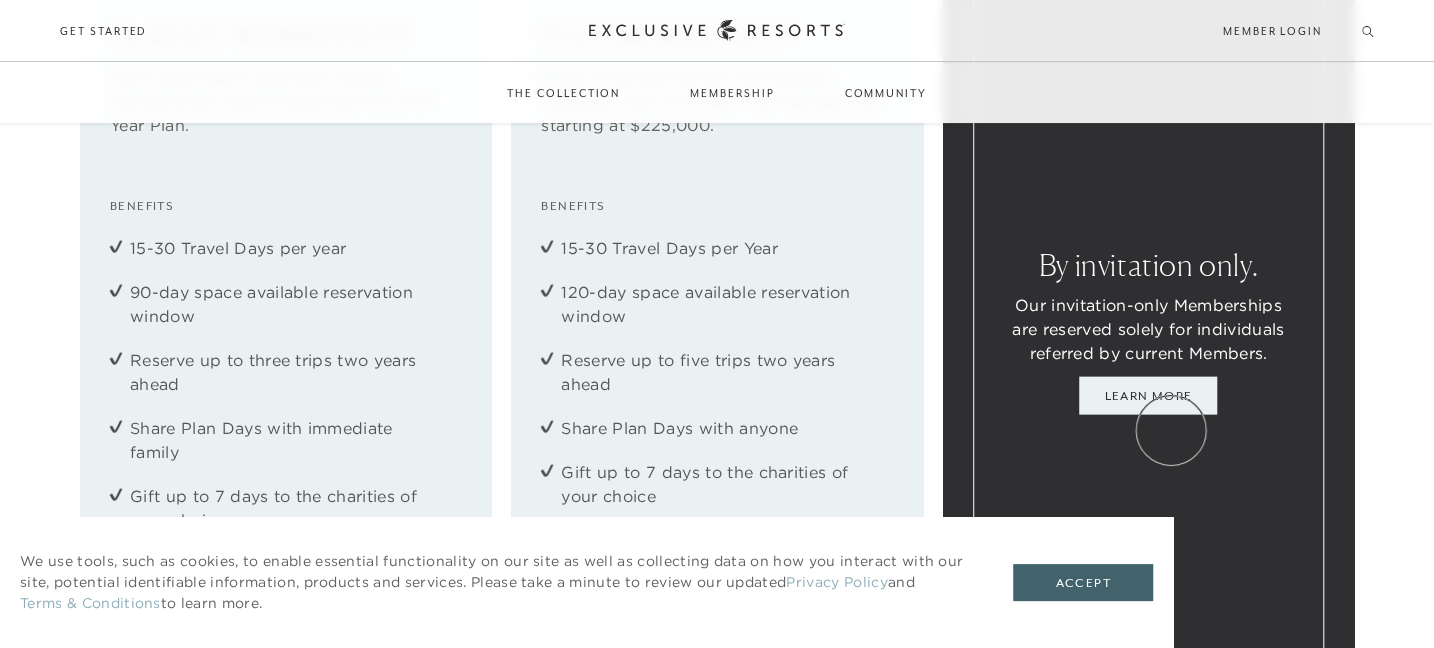 click on "Learn More" at bounding box center (1148, 396) 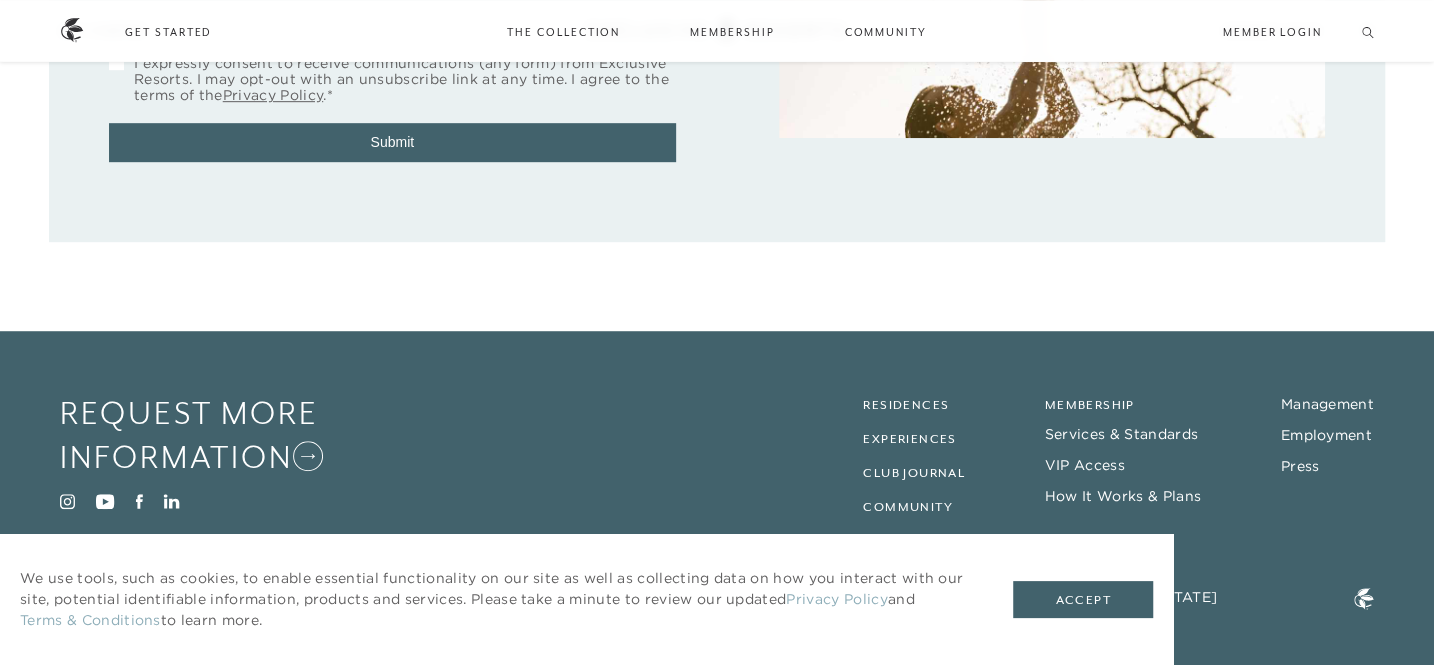 scroll, scrollTop: 638, scrollLeft: 0, axis: vertical 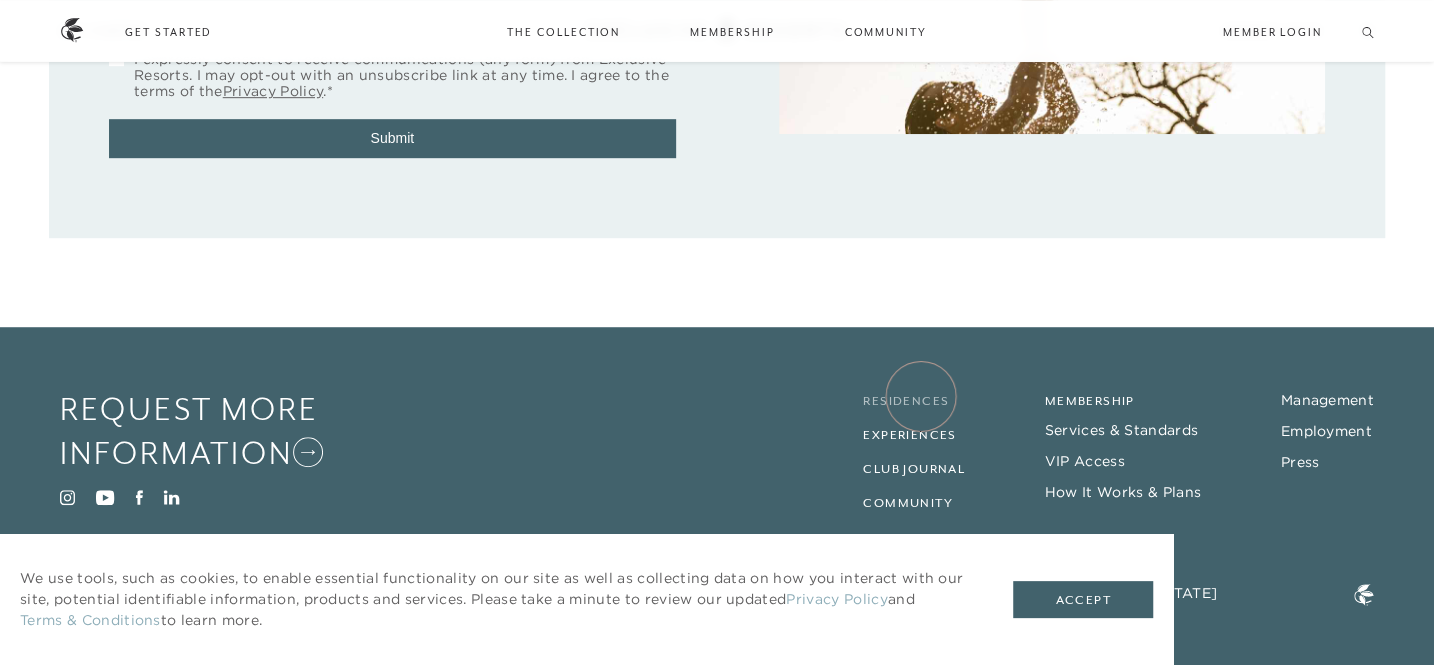 click on "Residences" at bounding box center [906, 401] 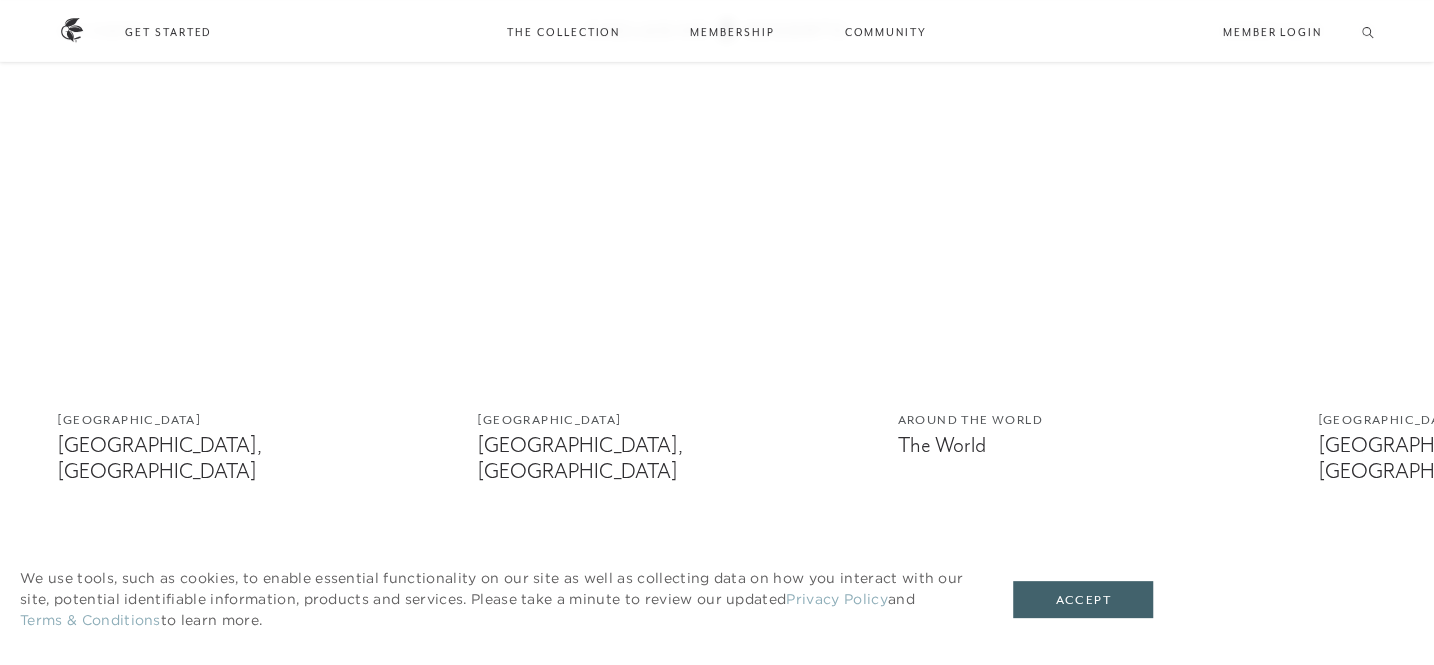 scroll, scrollTop: 1264, scrollLeft: 0, axis: vertical 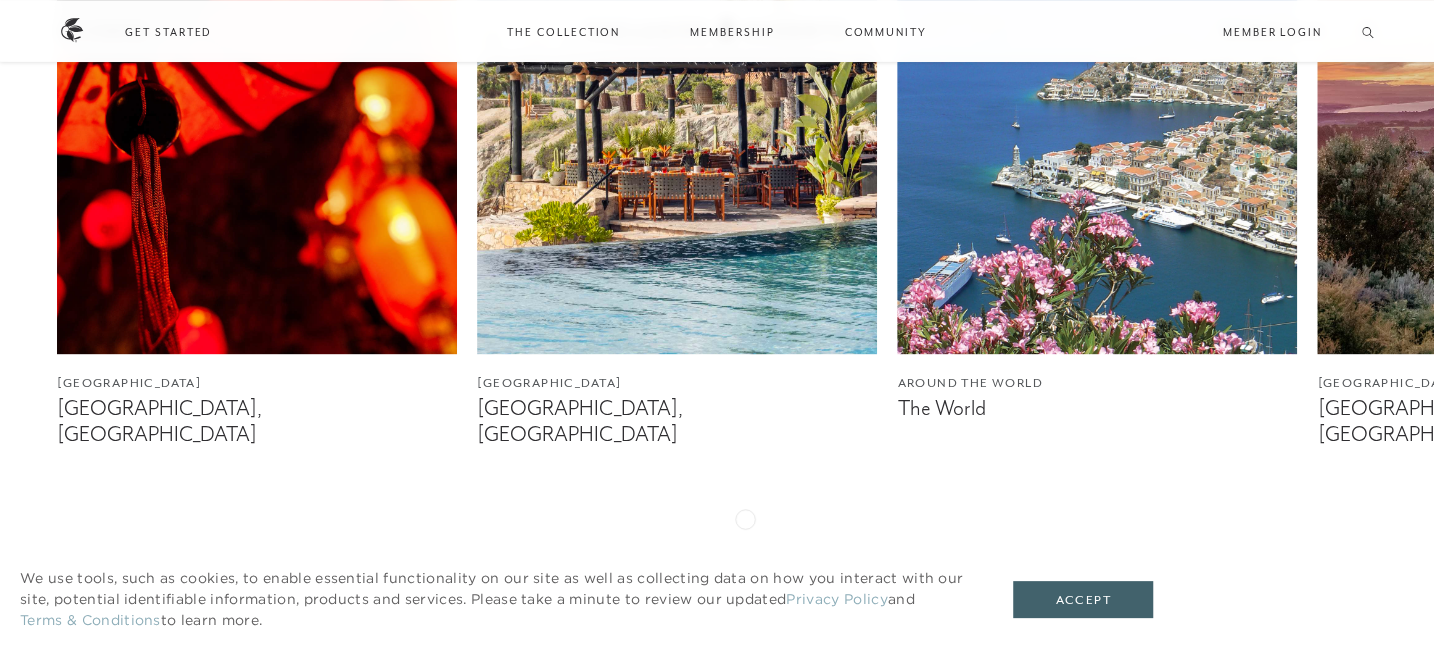 click 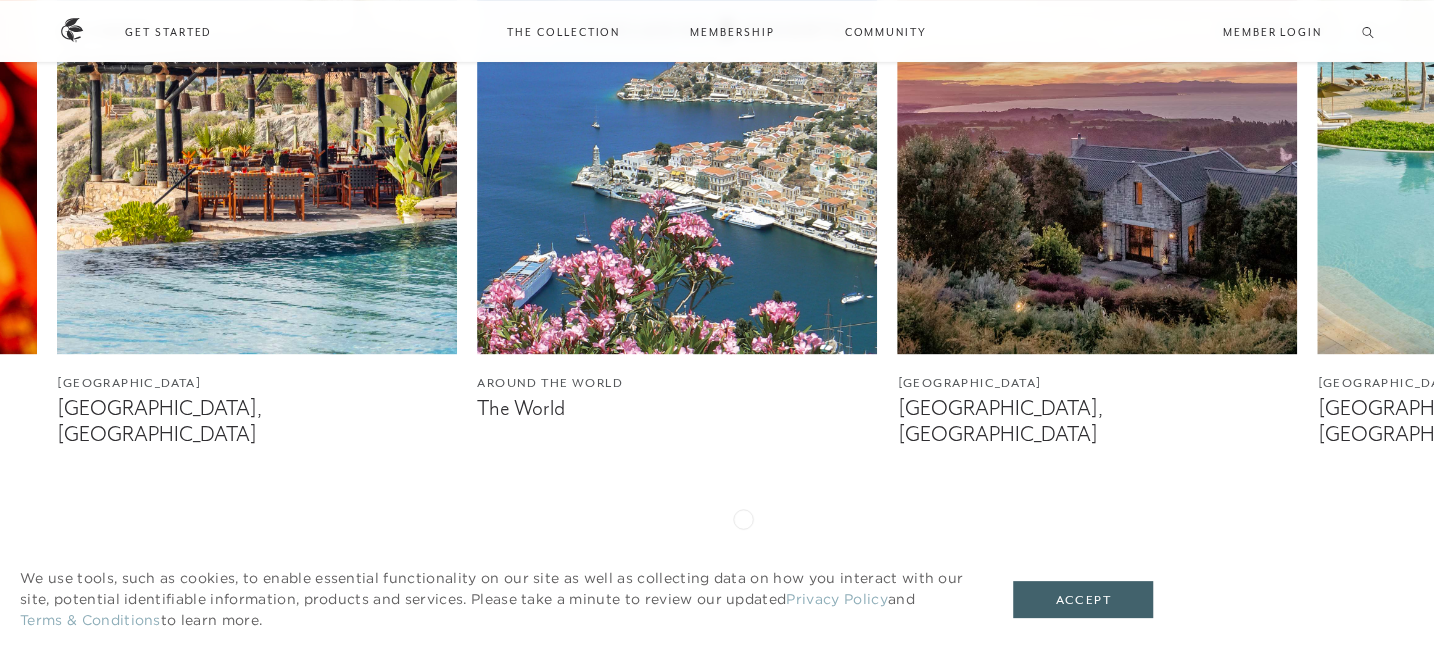click 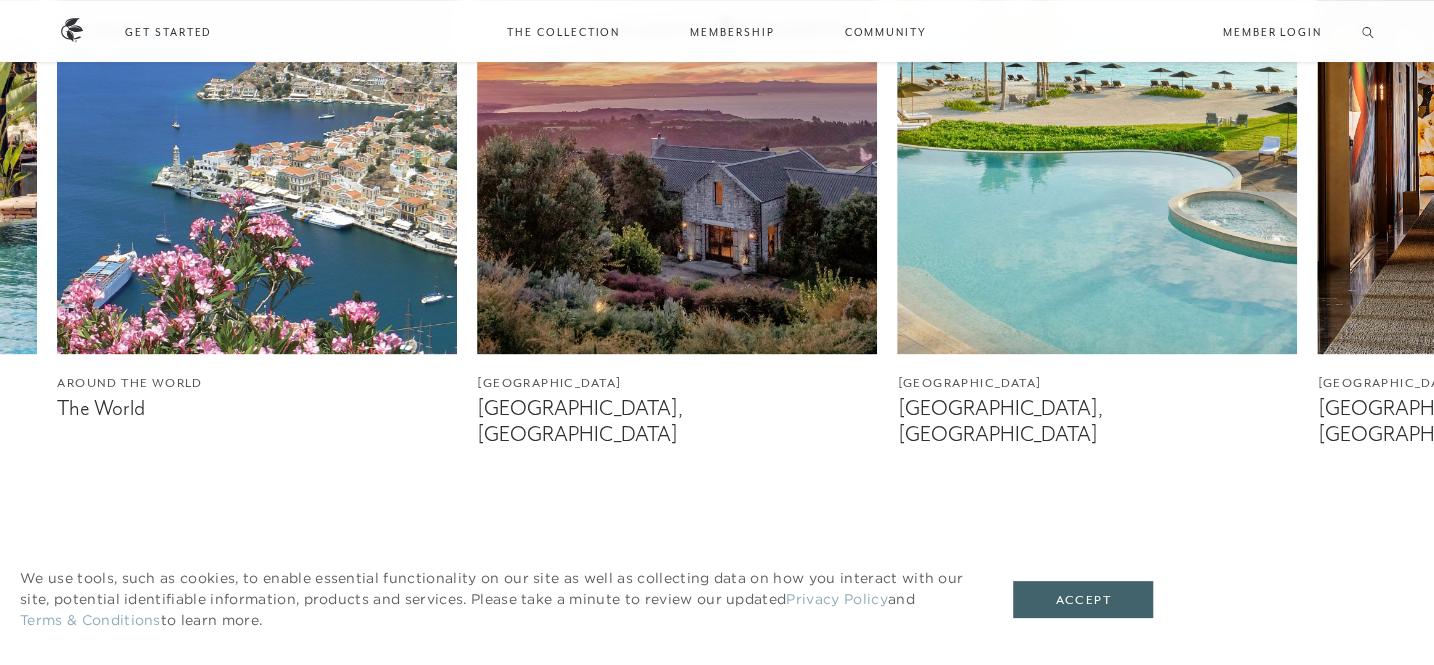 click 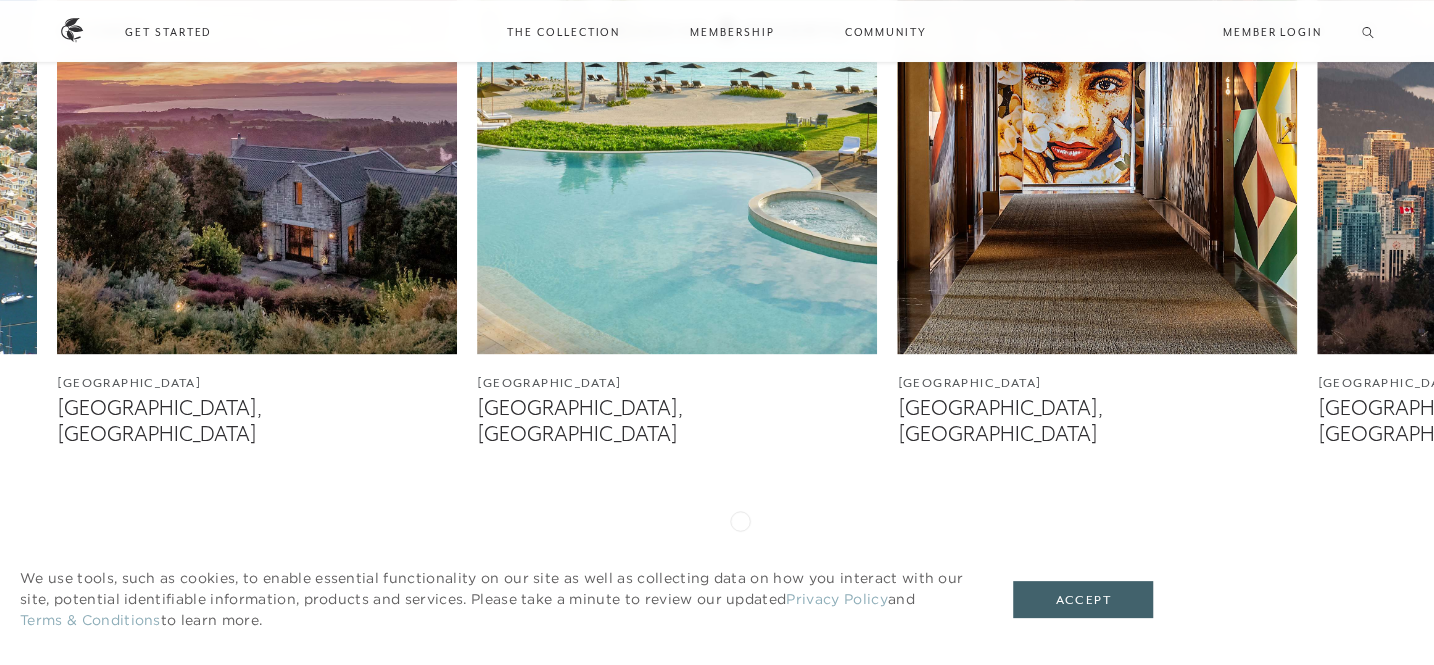 click 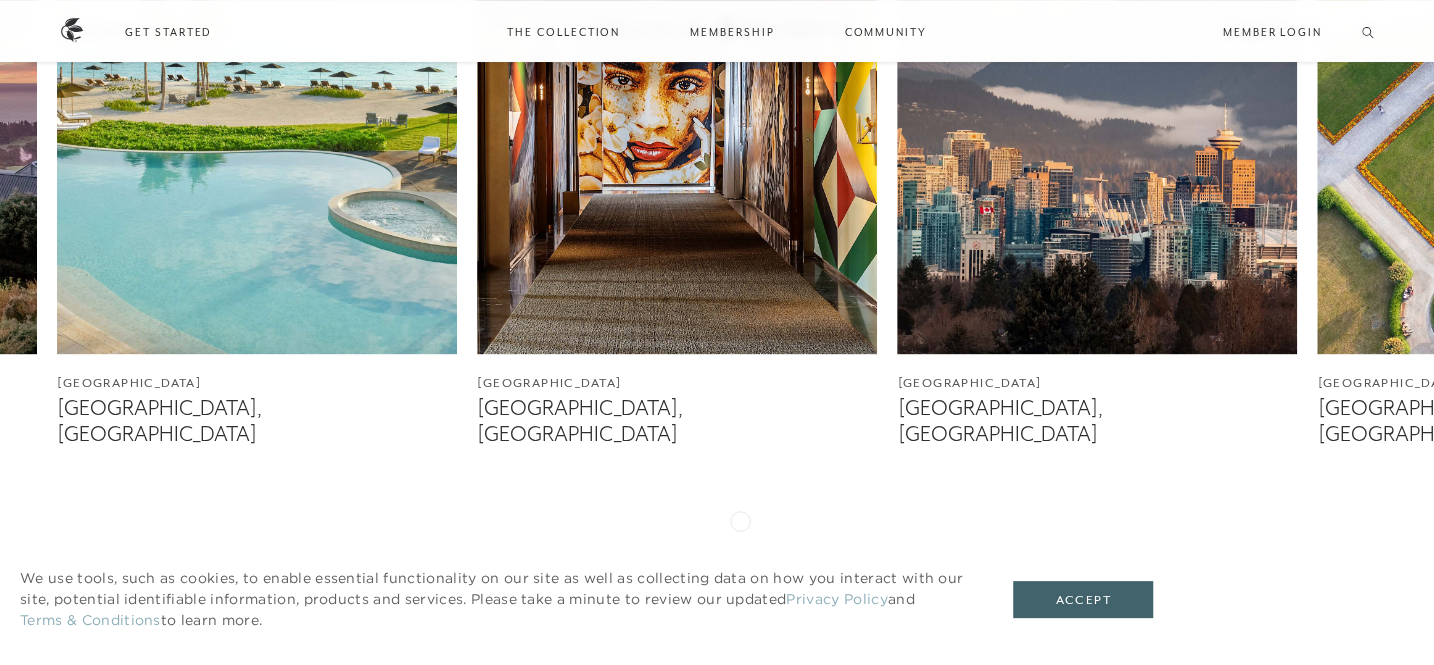 click 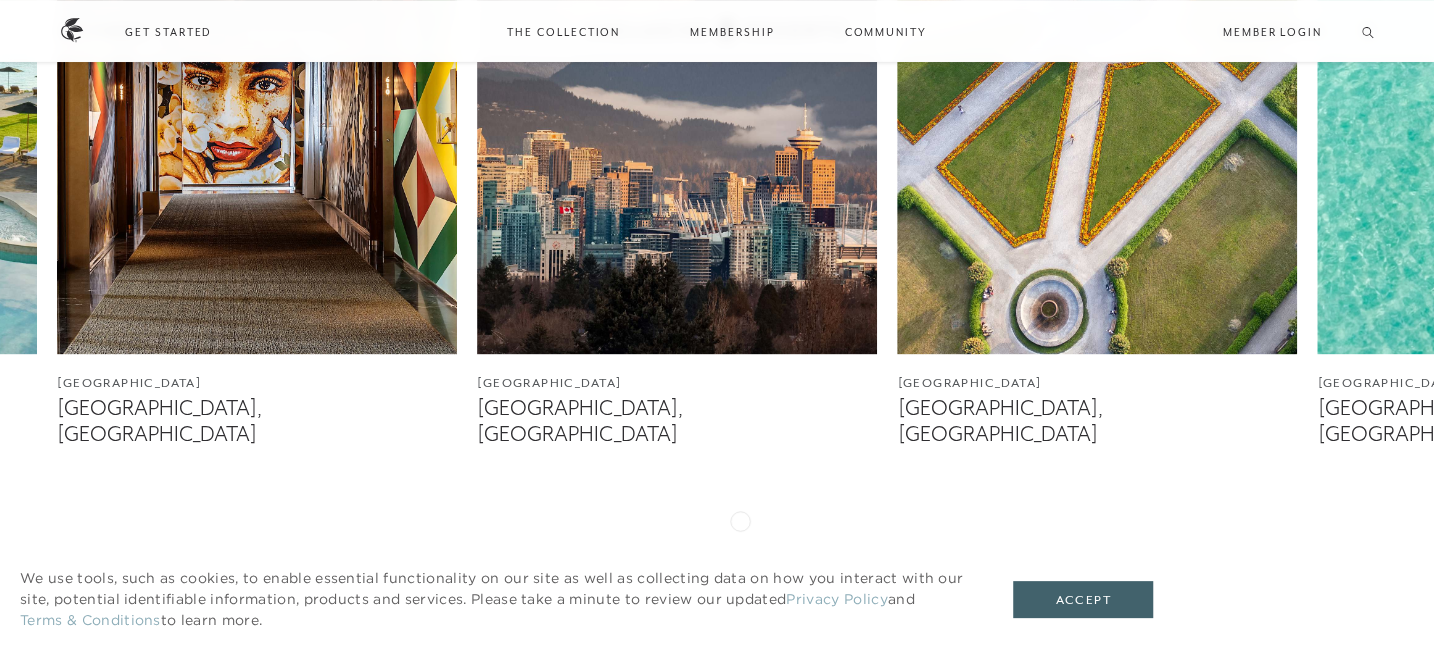 click 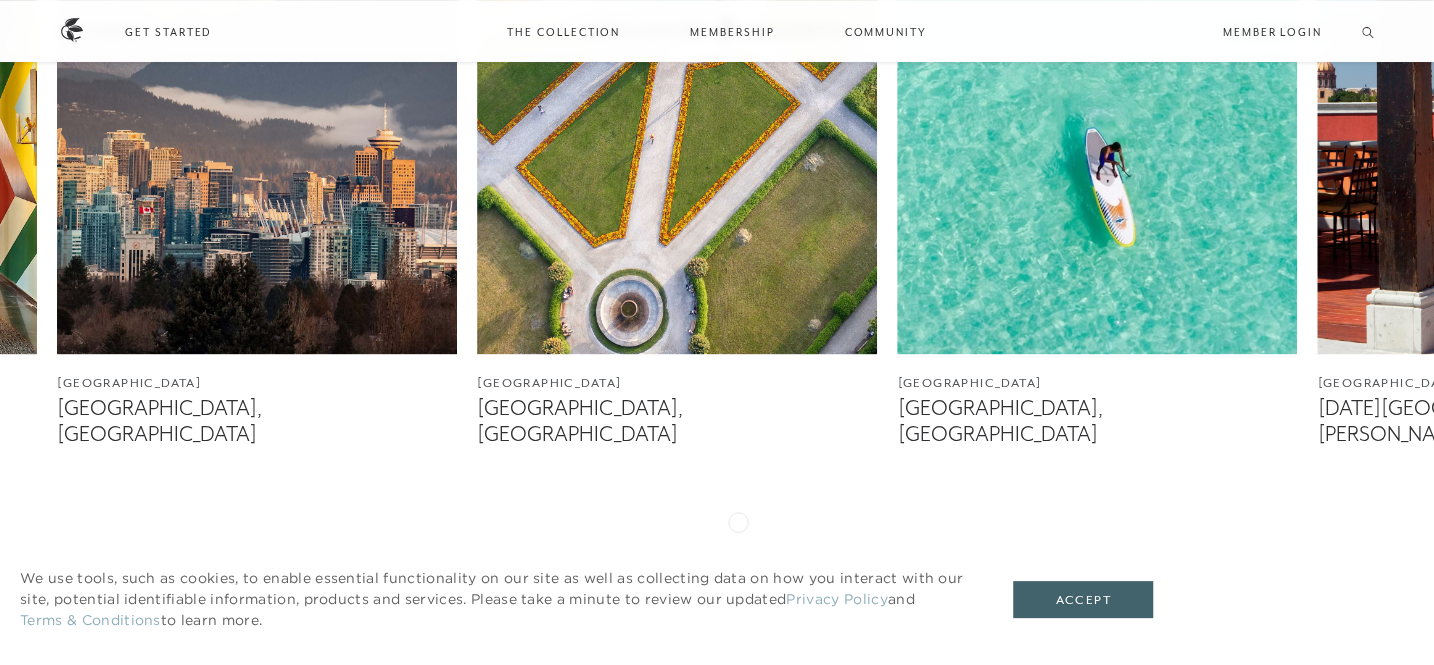 click 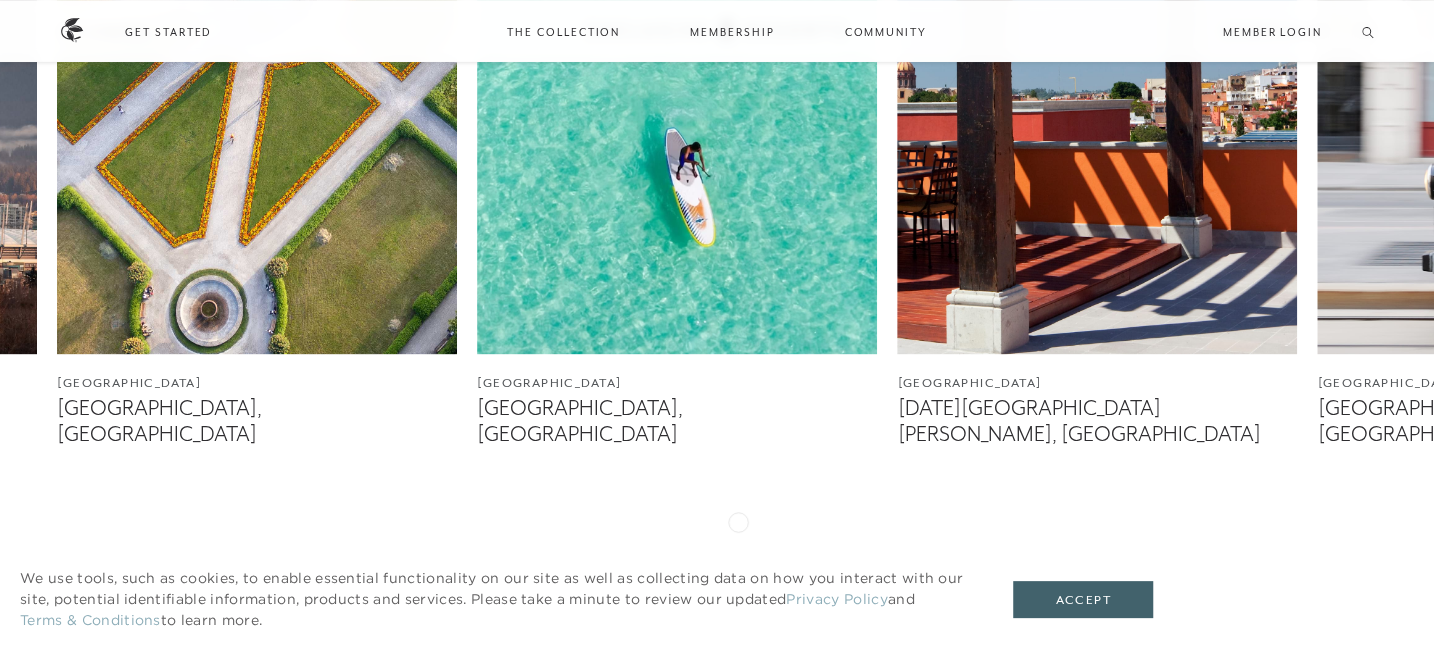 click 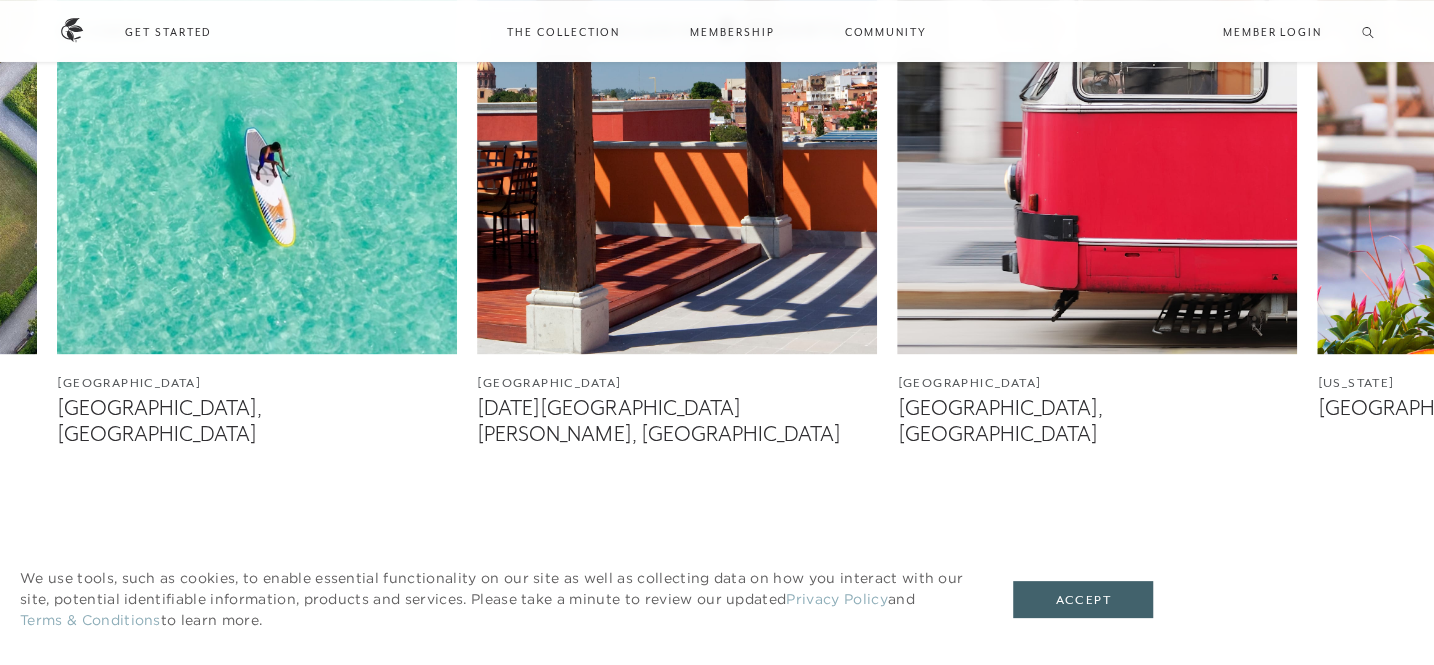click 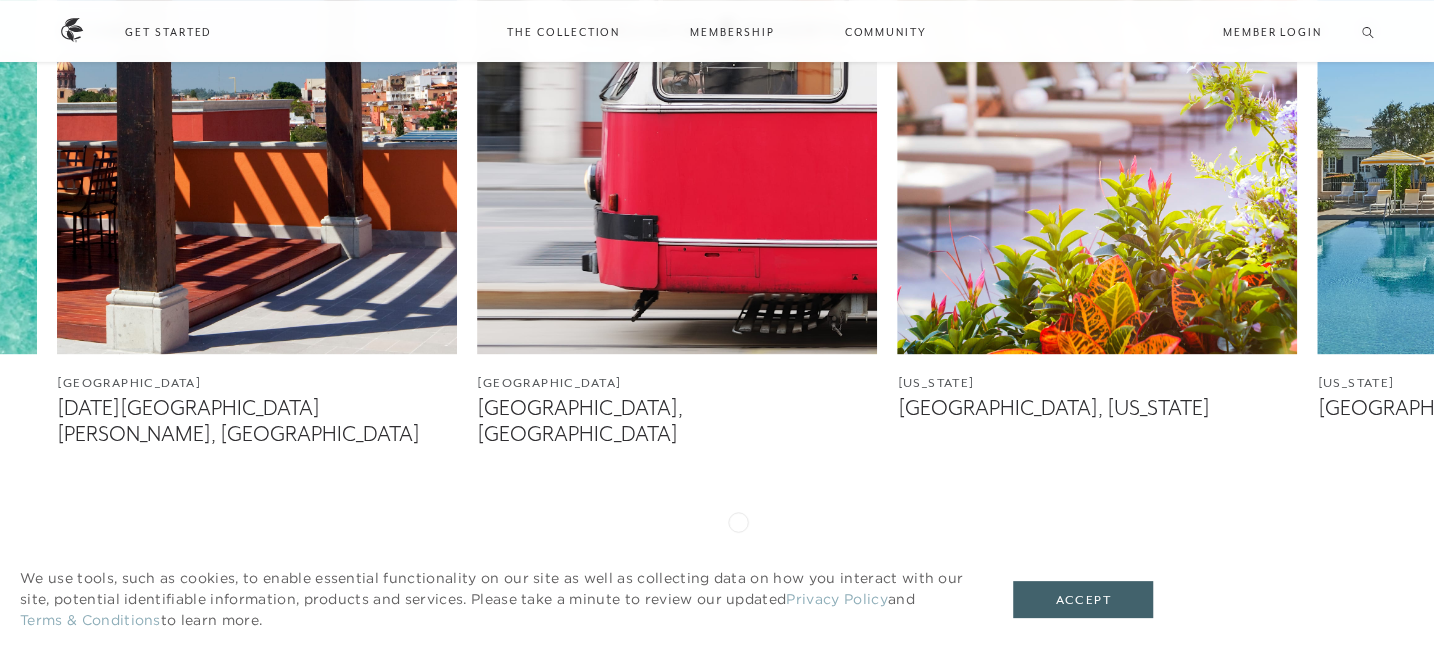 click 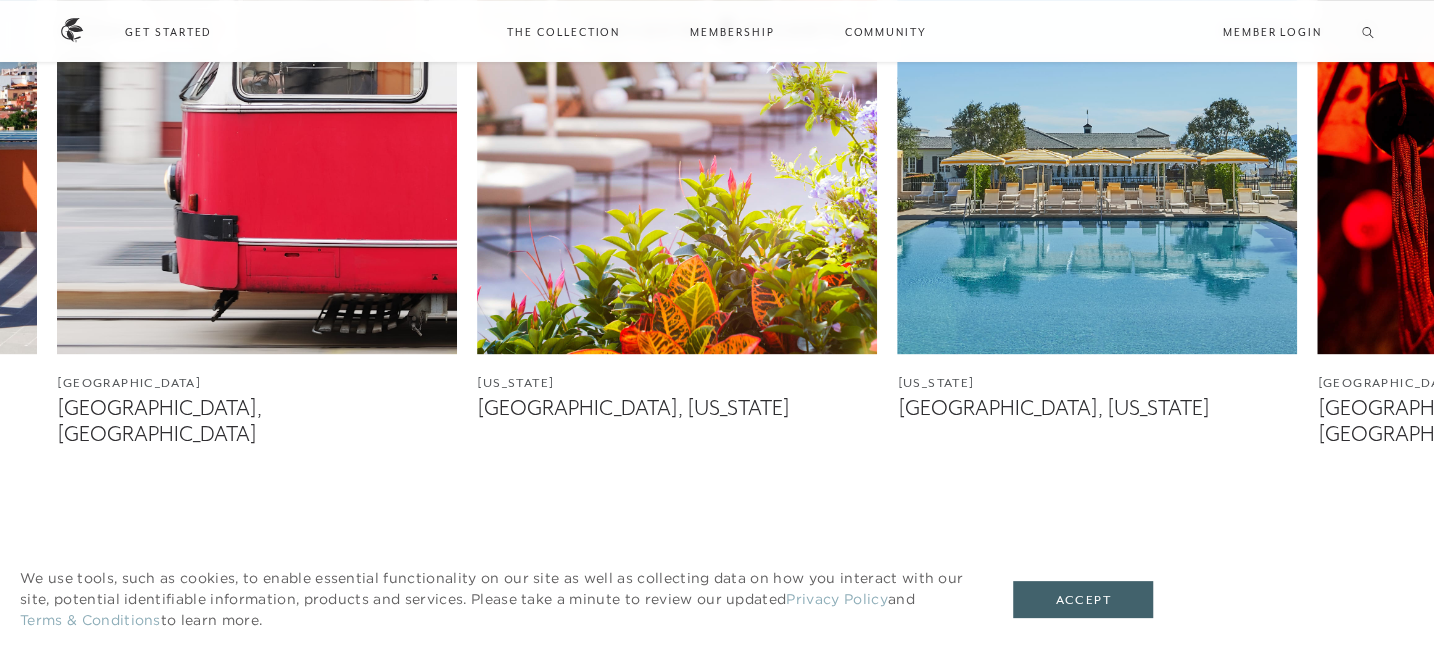 click 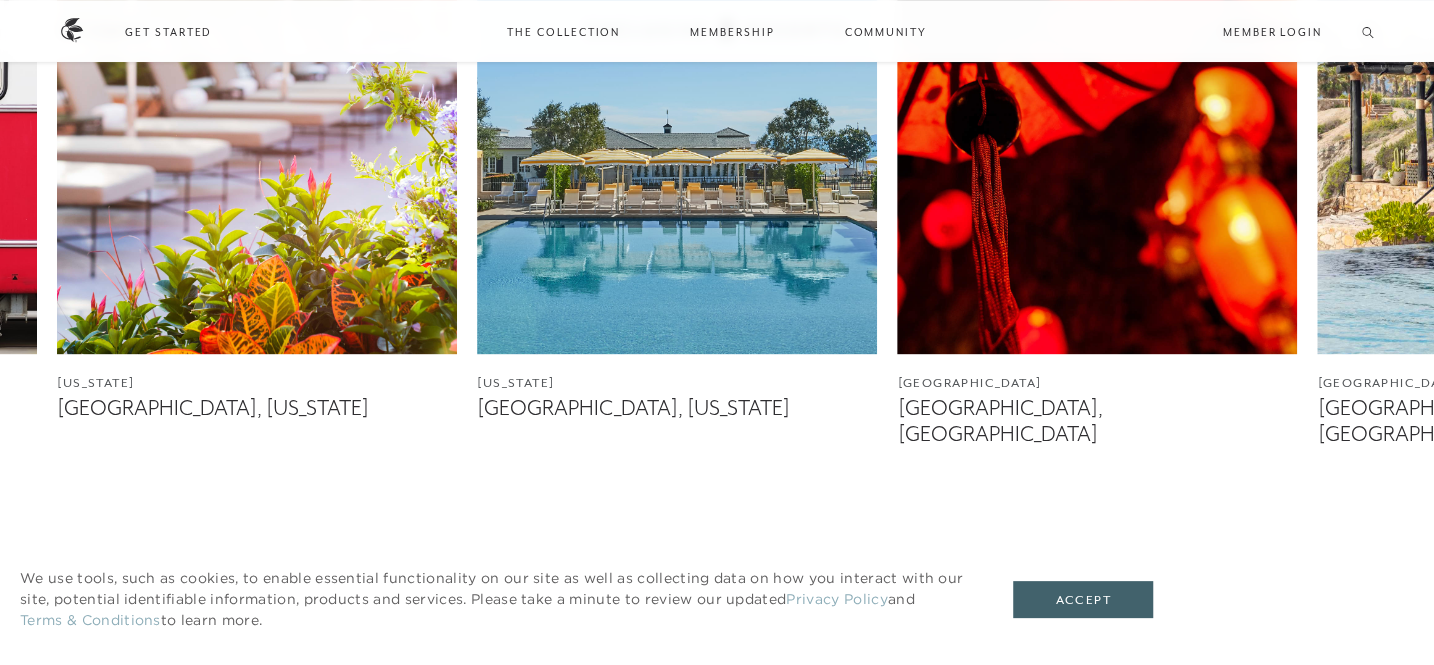 click 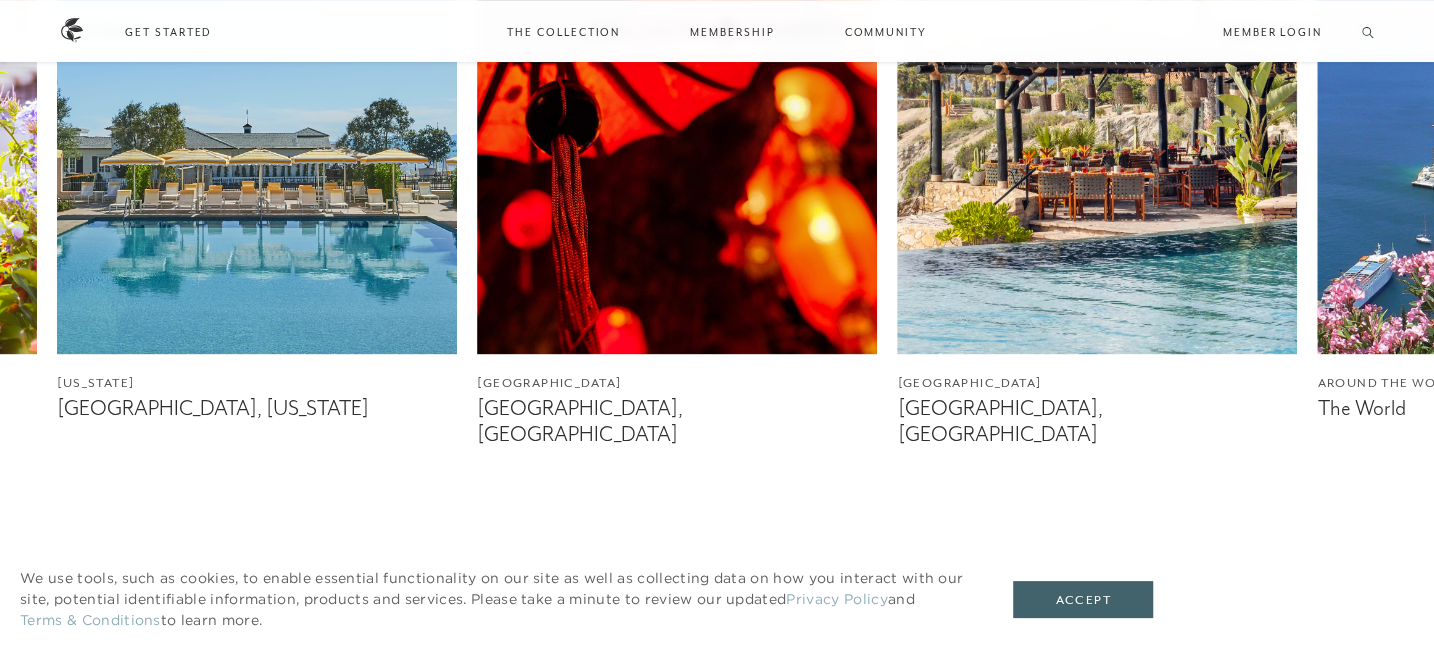click 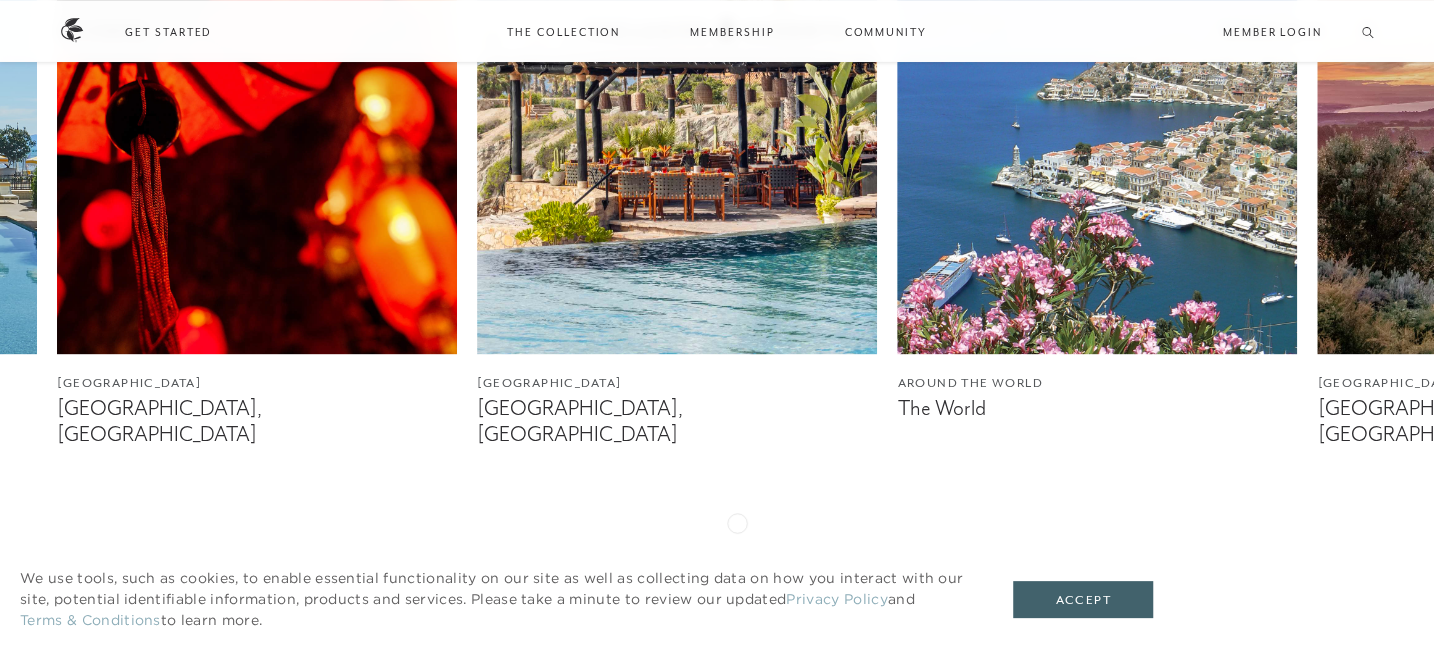 click 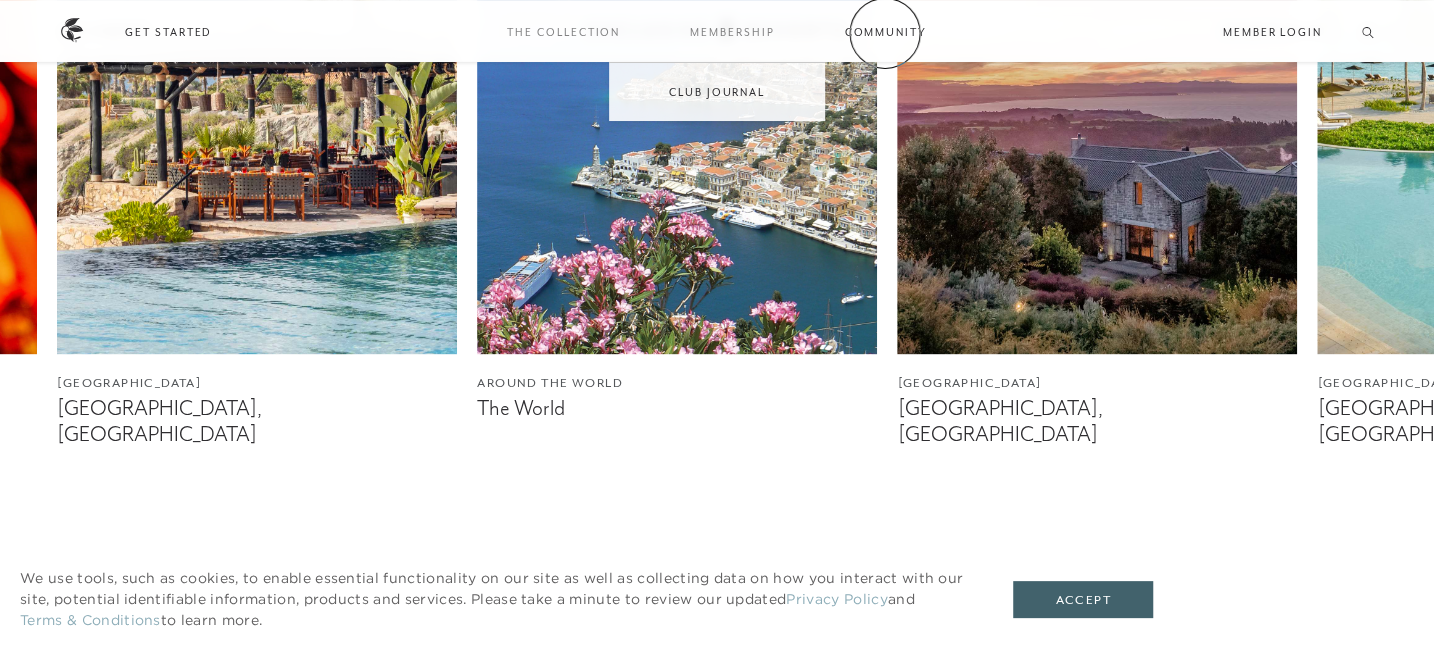 click on "Community" at bounding box center [885, 32] 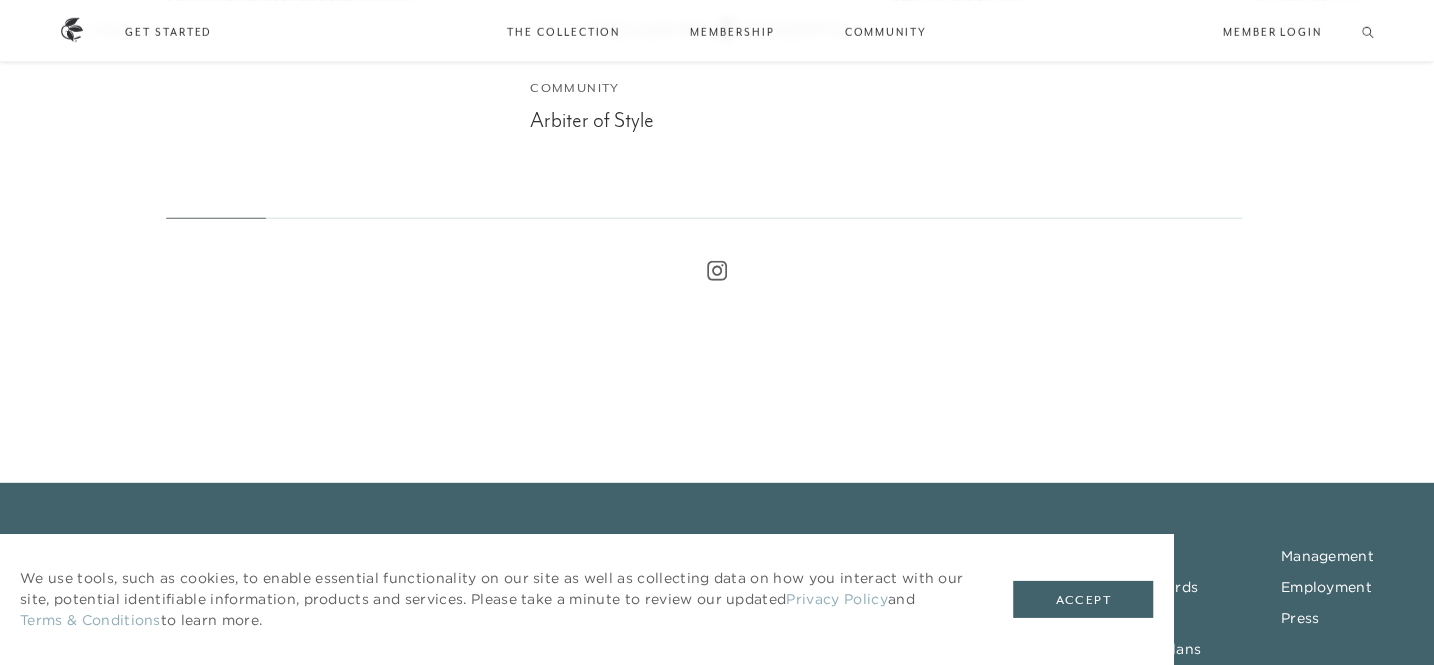 scroll, scrollTop: 7403, scrollLeft: 0, axis: vertical 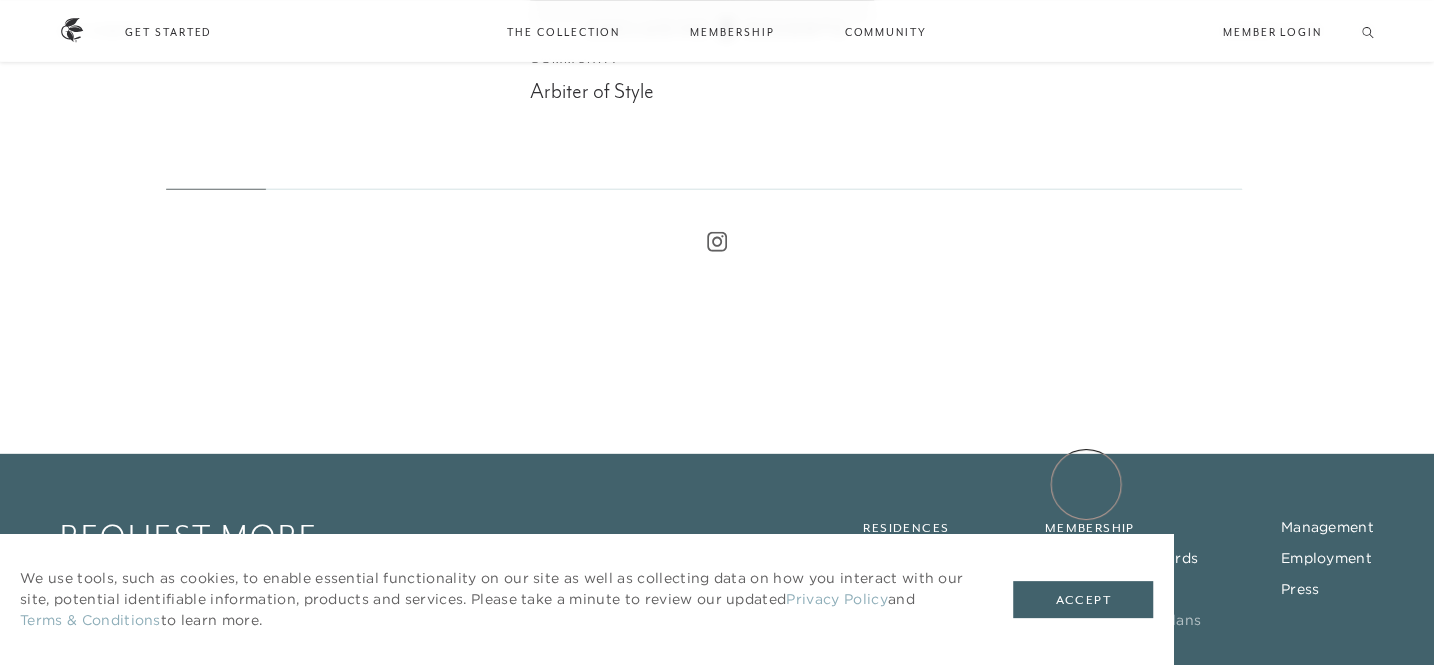 click on "How It Works & Plans" at bounding box center [1123, 620] 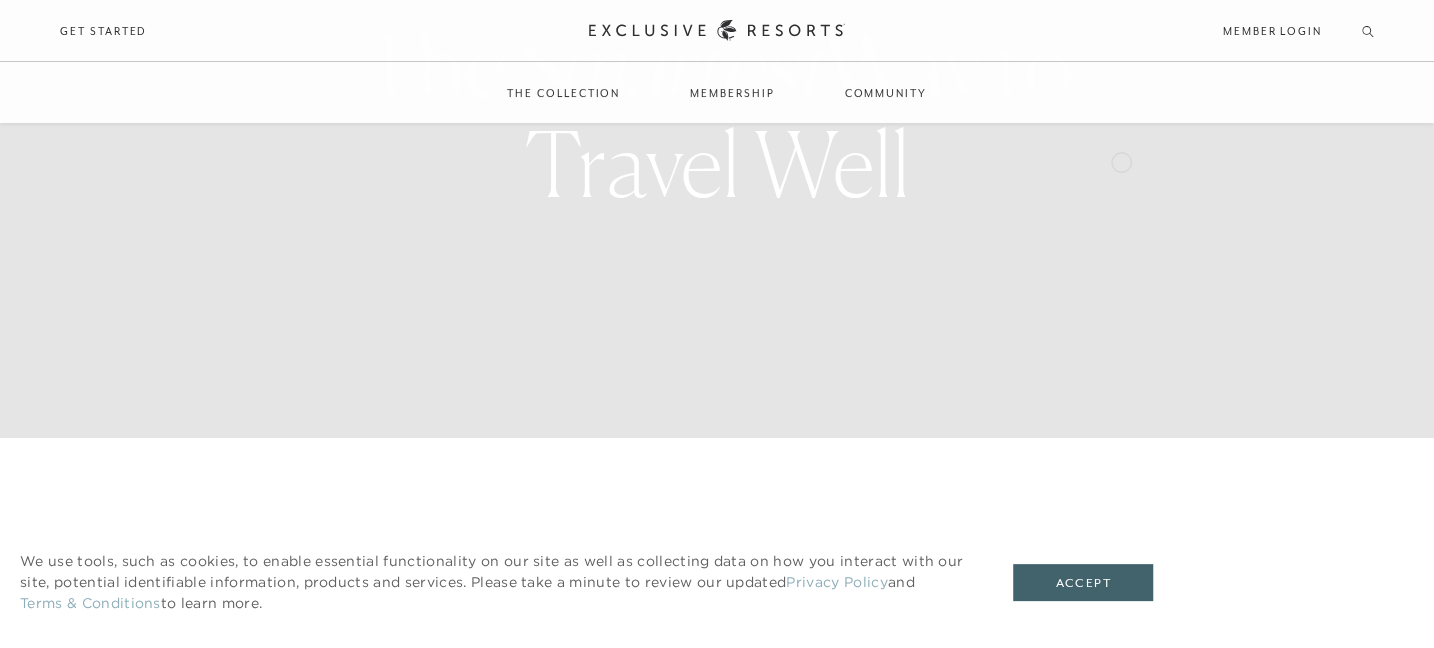 scroll, scrollTop: 0, scrollLeft: 0, axis: both 